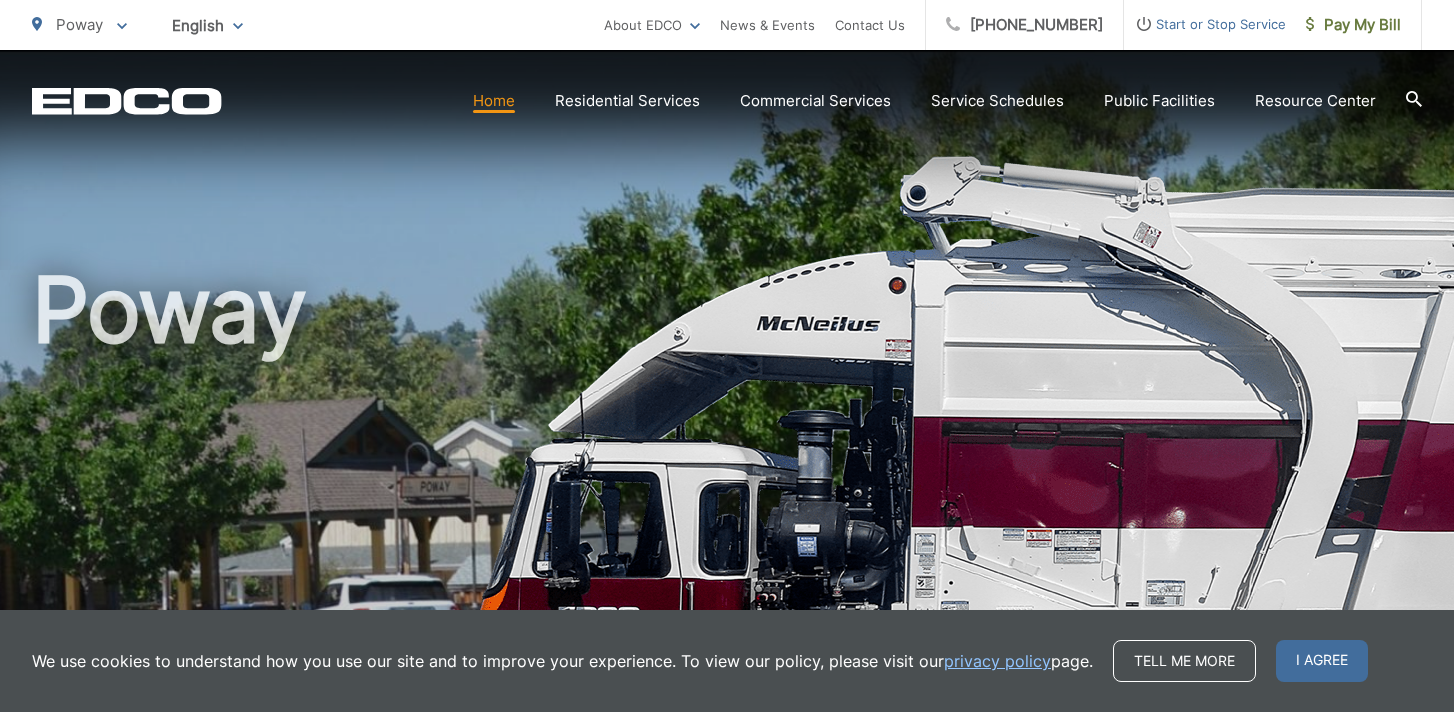 scroll, scrollTop: 0, scrollLeft: 0, axis: both 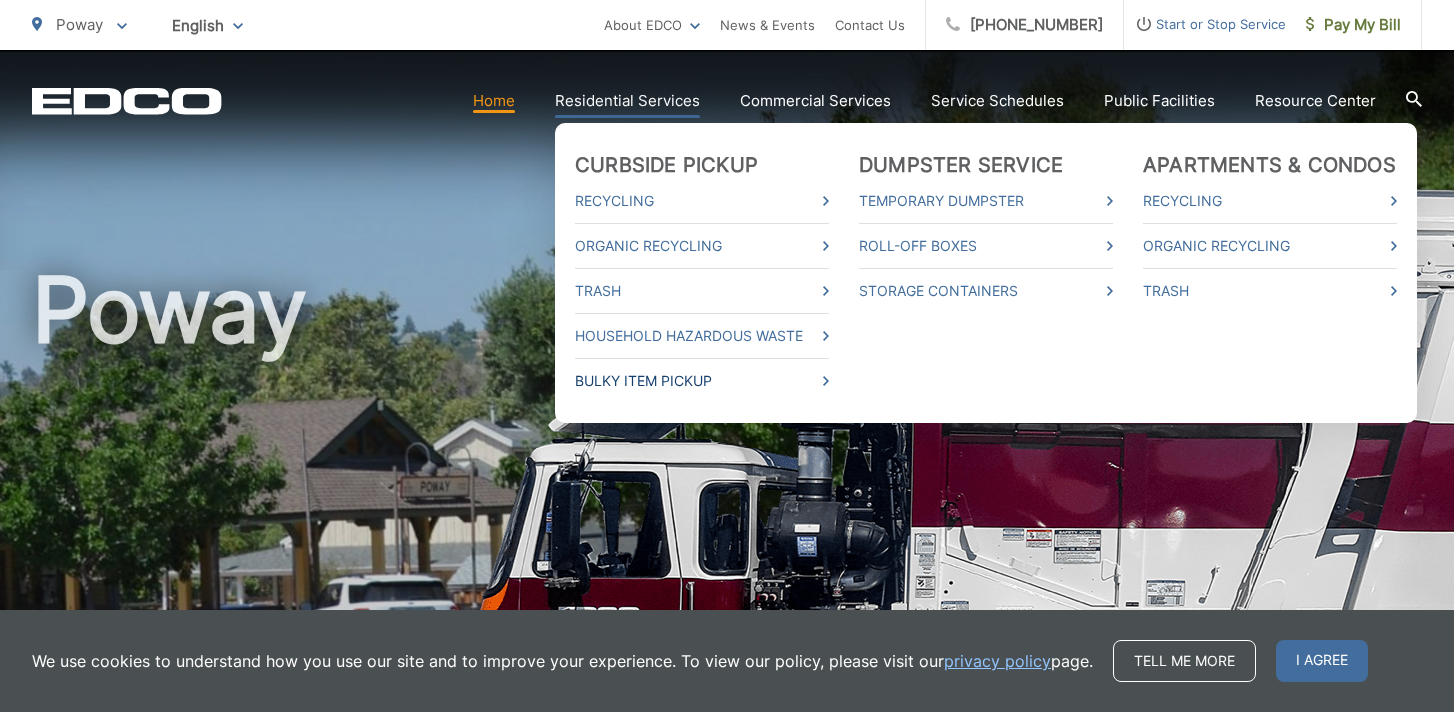 click on "Bulky Item Pickup" at bounding box center [702, 381] 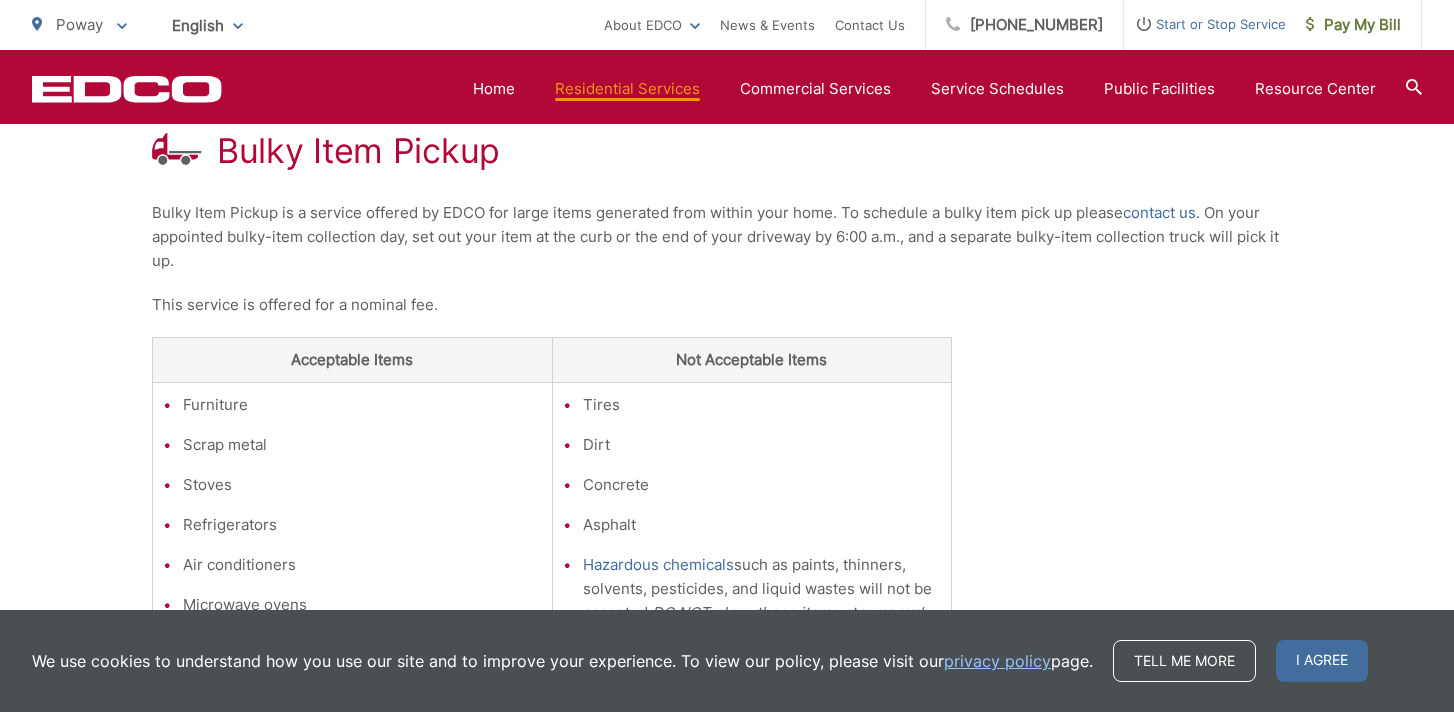 scroll, scrollTop: 396, scrollLeft: 0, axis: vertical 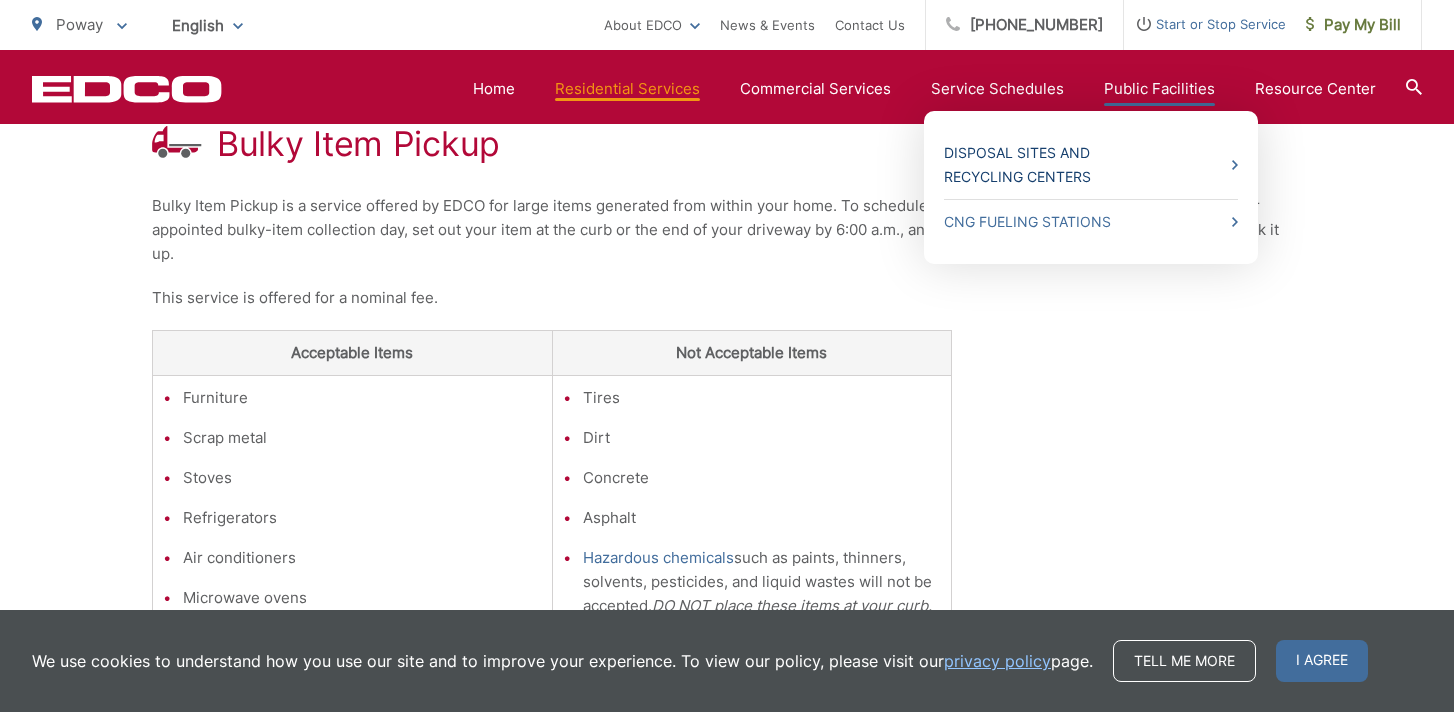 click on "Disposal Sites and Recycling Centers" at bounding box center (1091, 165) 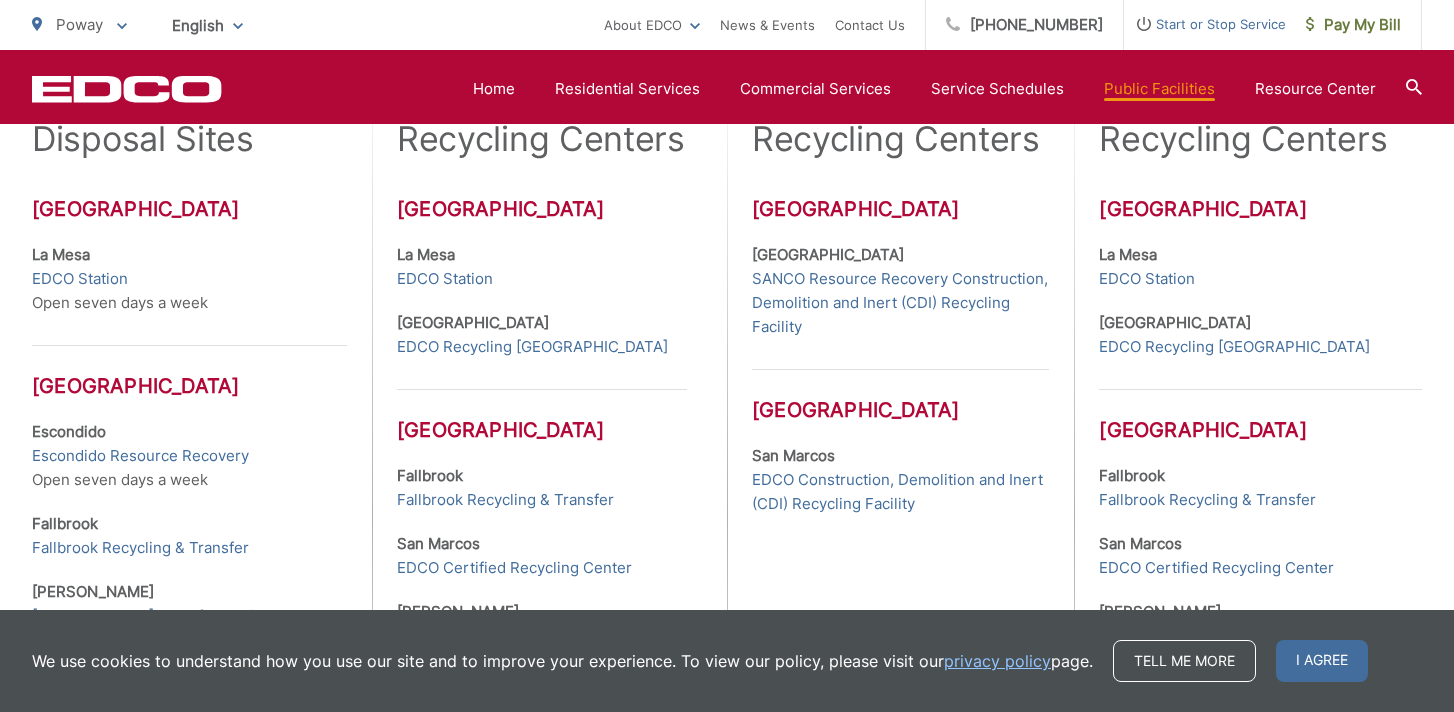 scroll, scrollTop: 664, scrollLeft: 0, axis: vertical 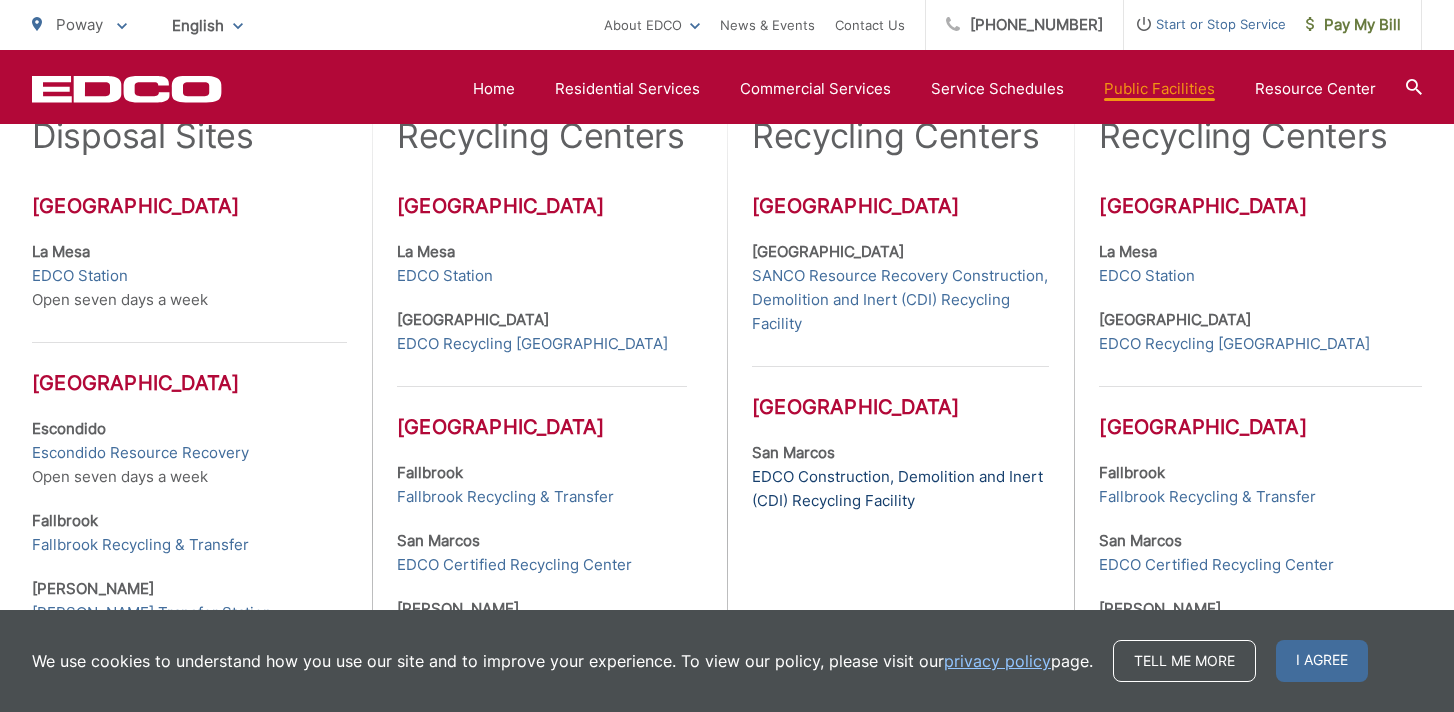 click on "EDCO Construction, Demolition and Inert (CDI) Recycling Facility" at bounding box center (900, 489) 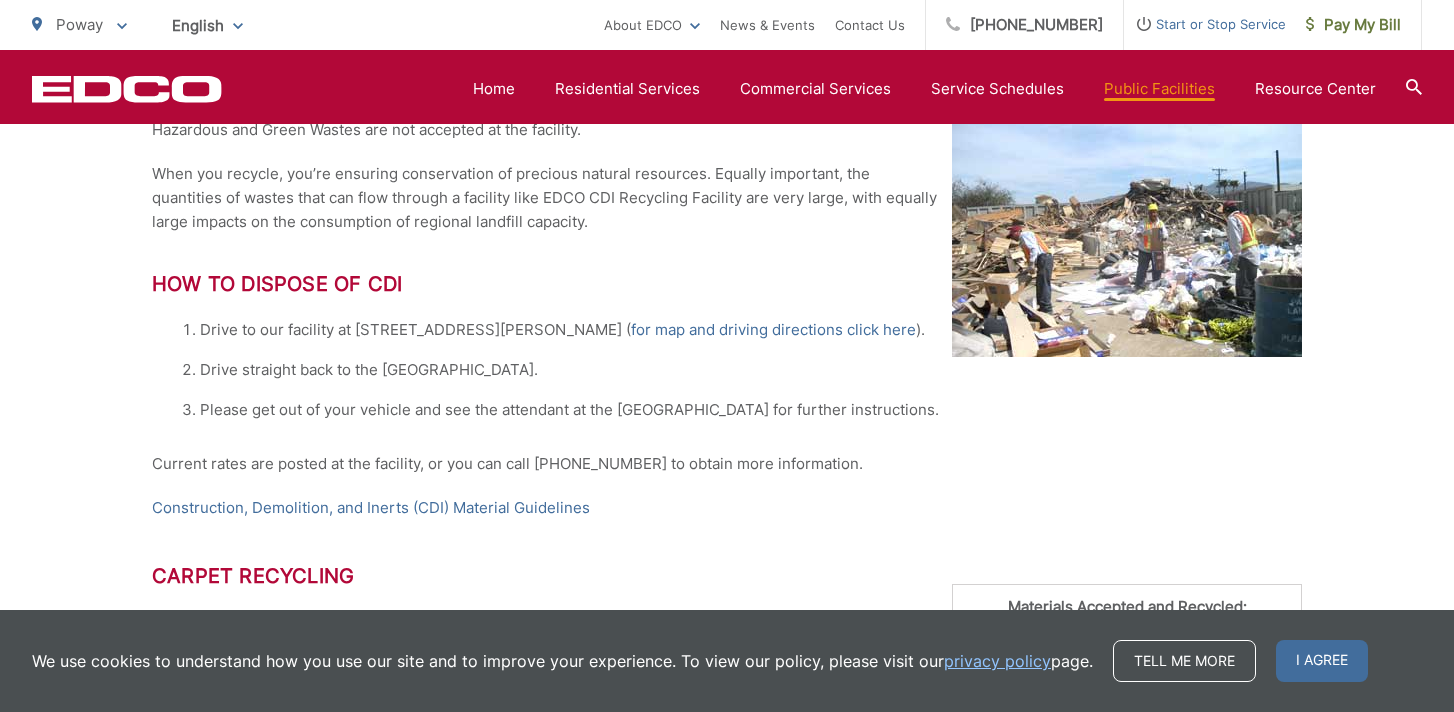scroll, scrollTop: 550, scrollLeft: 0, axis: vertical 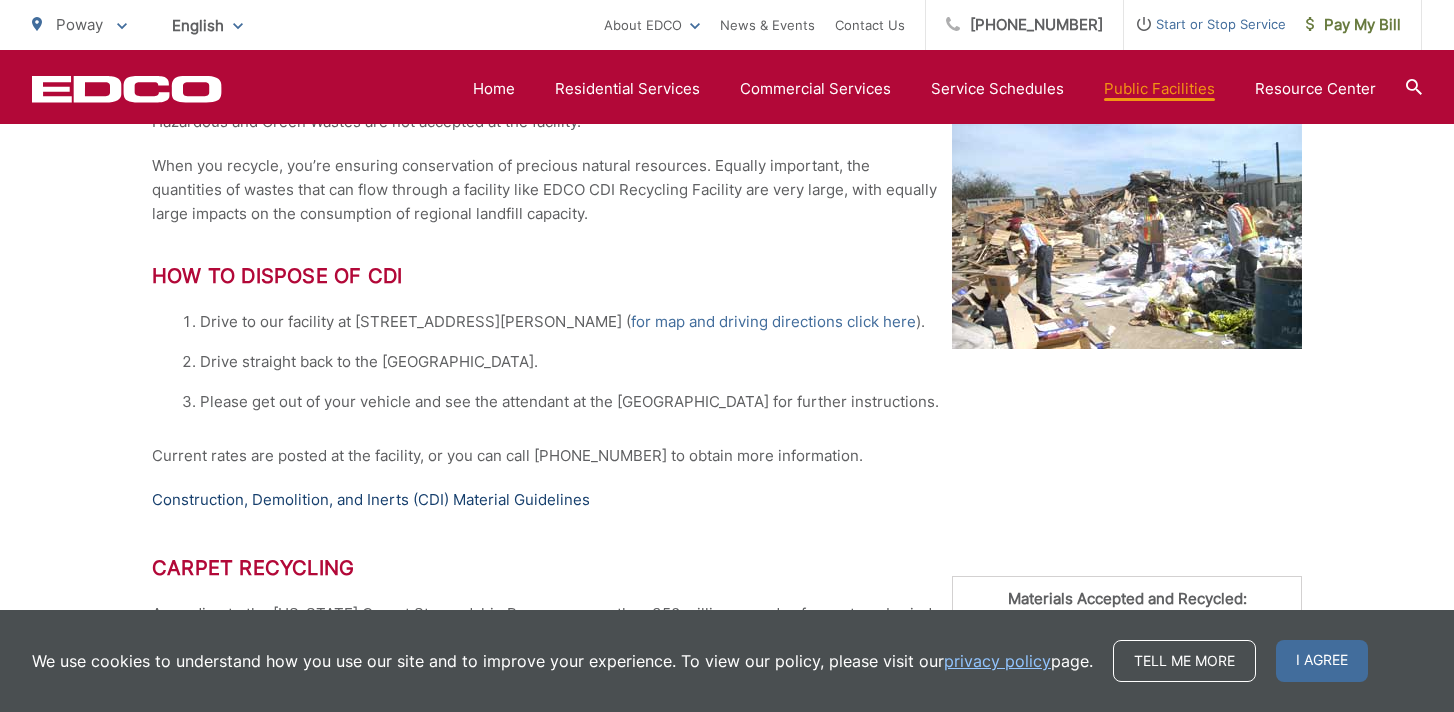 click on "Construction, Demolition, and Inerts (CDI) Material Guidelines" at bounding box center [371, 500] 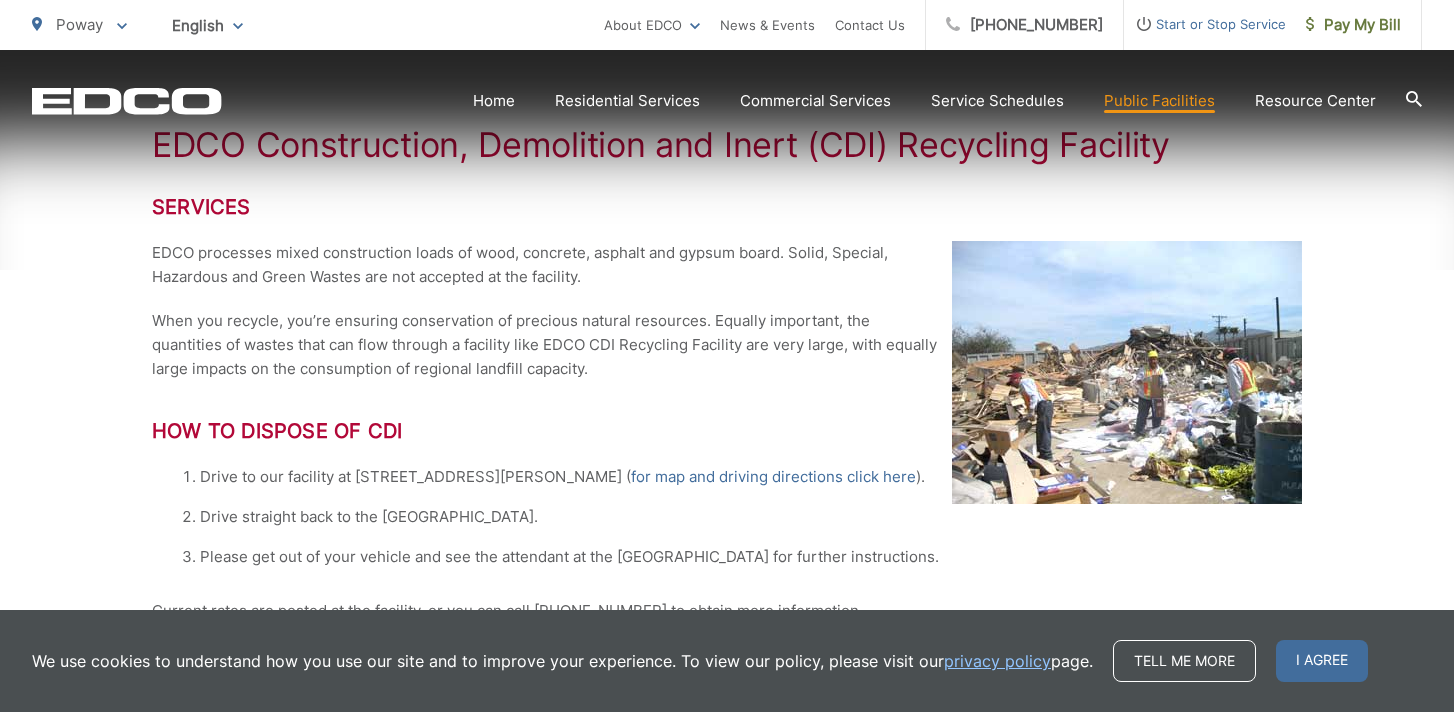 scroll, scrollTop: 396, scrollLeft: 0, axis: vertical 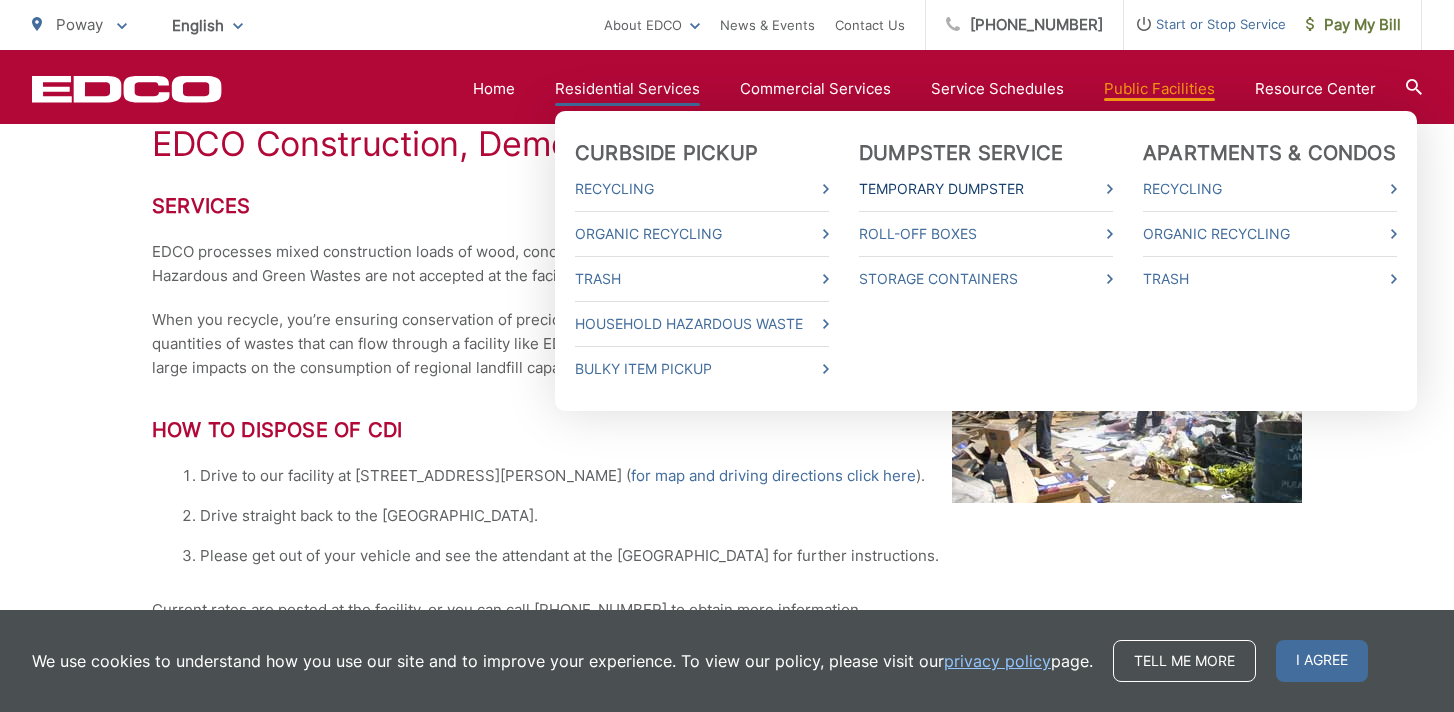click on "Temporary Dumpster" at bounding box center (986, 189) 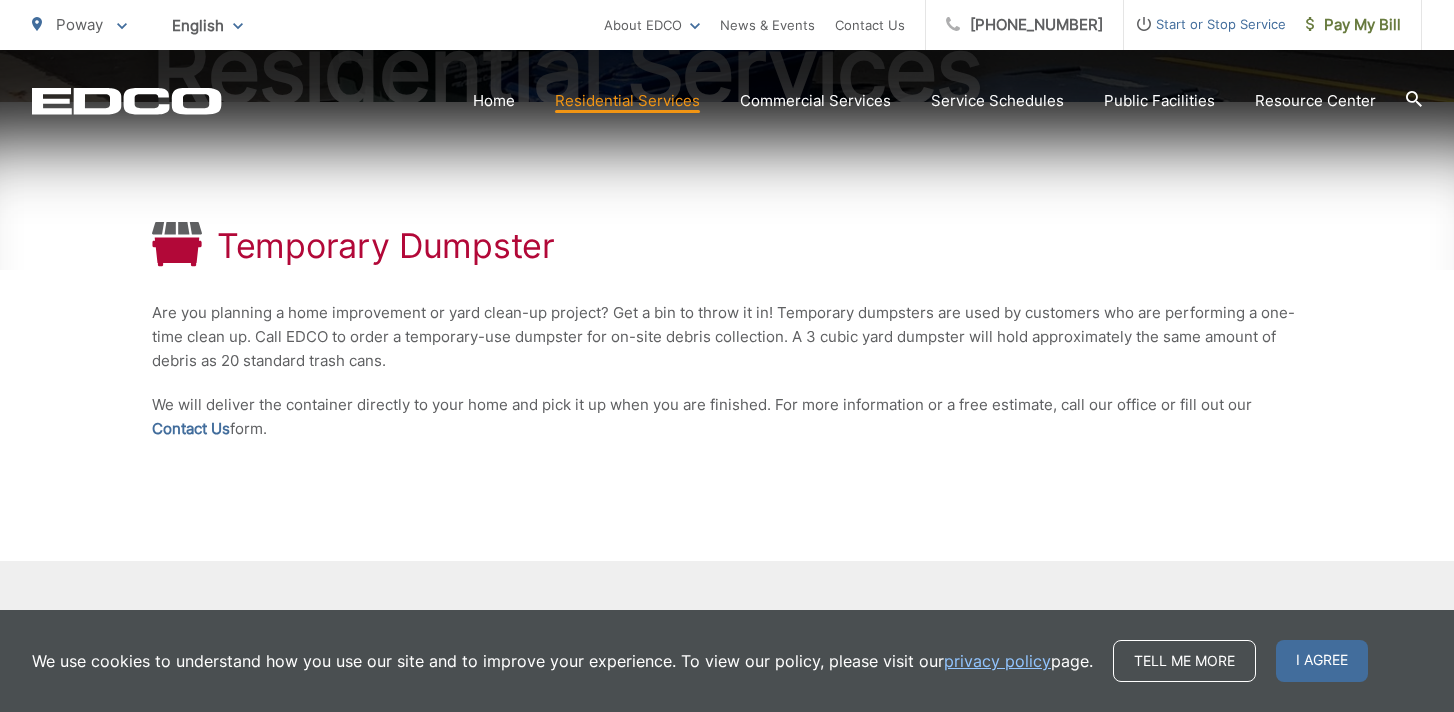 scroll, scrollTop: 302, scrollLeft: 0, axis: vertical 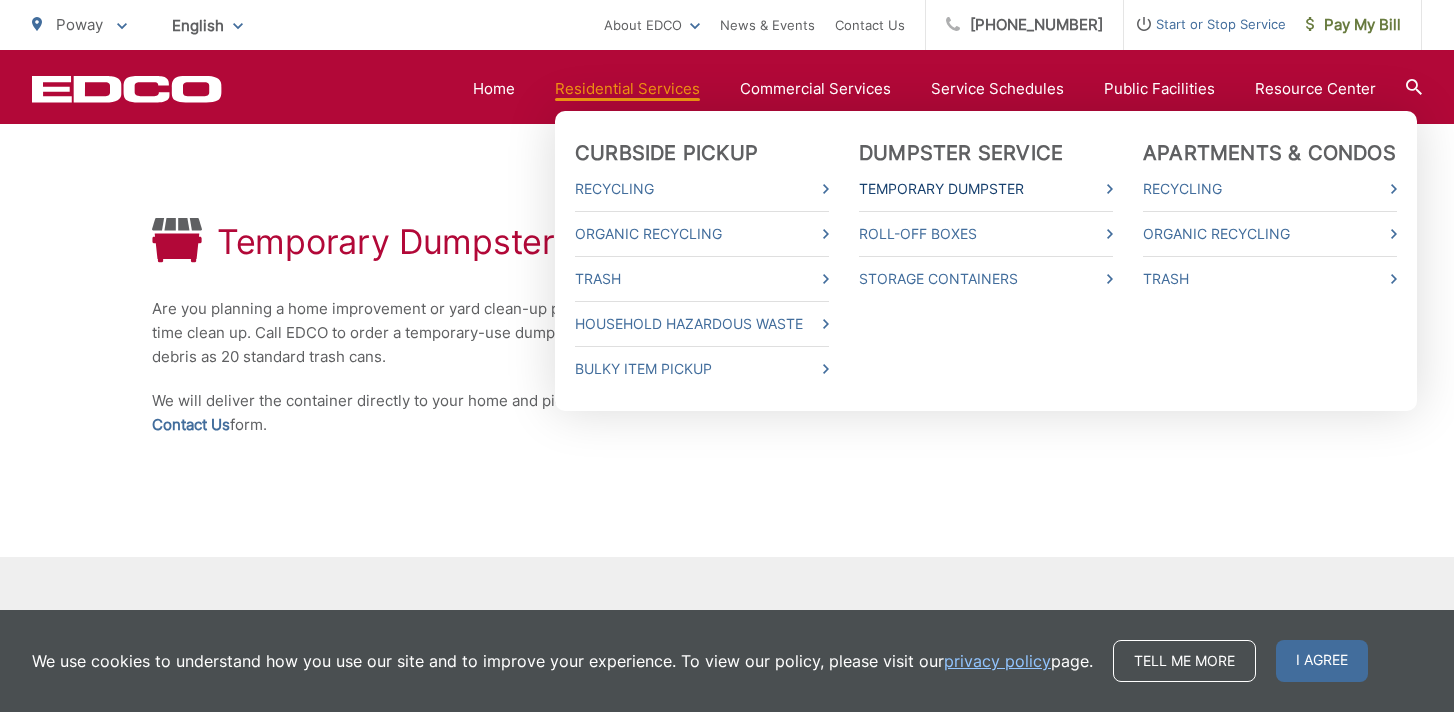 click on "Temporary Dumpster" at bounding box center [986, 189] 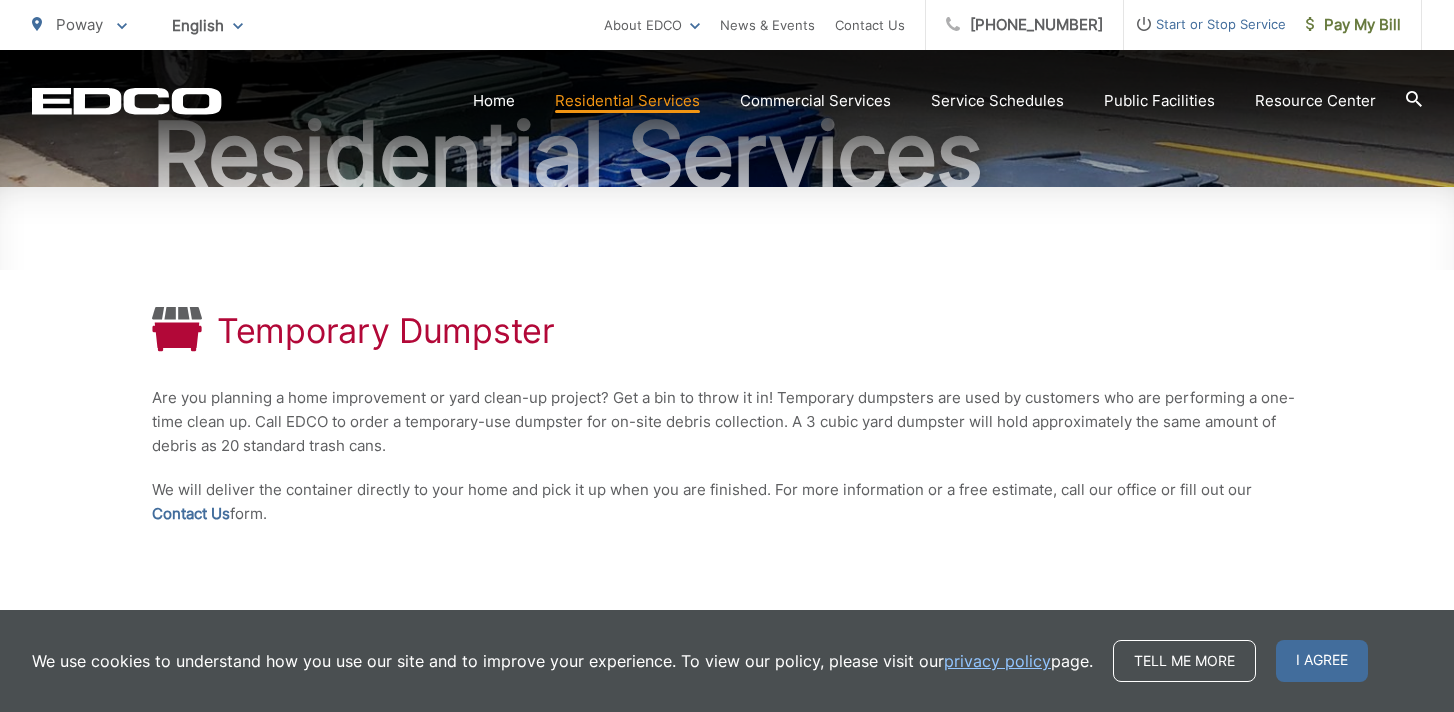 scroll, scrollTop: 215, scrollLeft: 0, axis: vertical 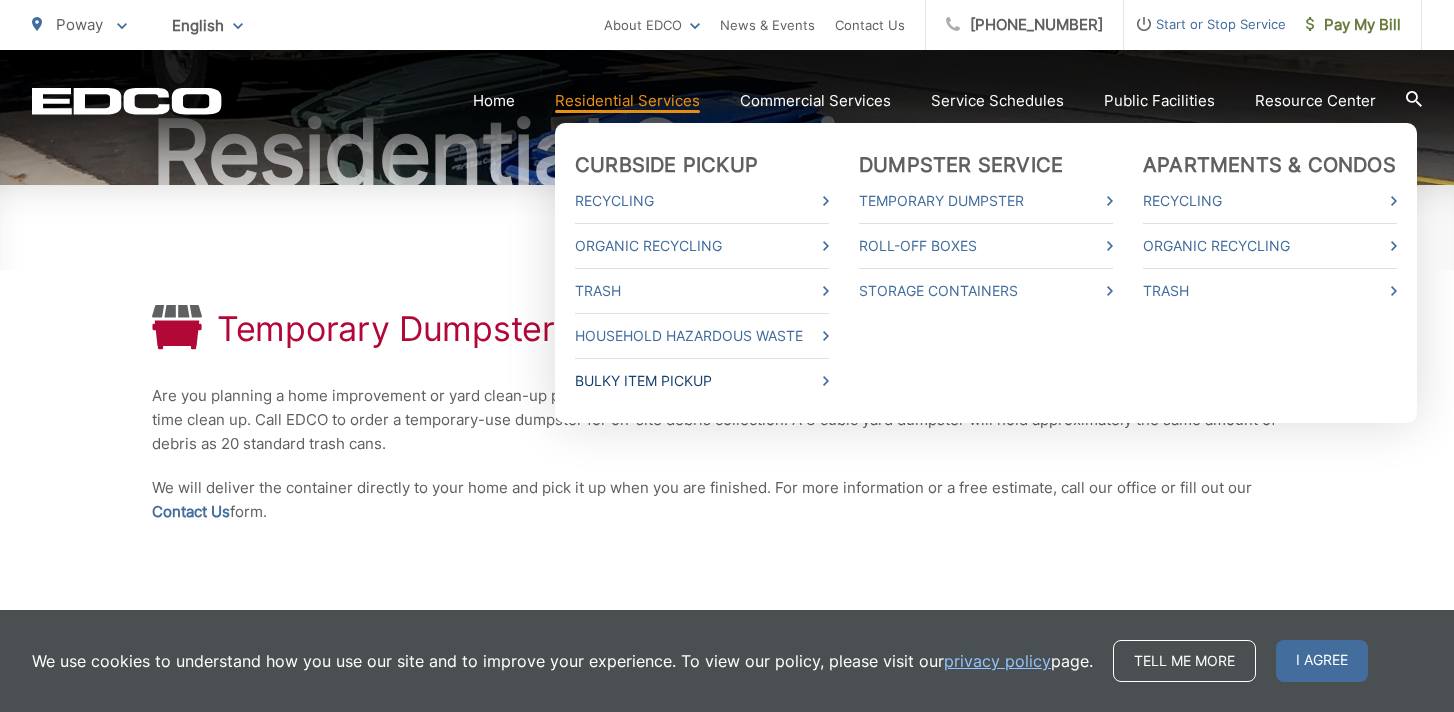 click on "Bulky Item Pickup" at bounding box center [702, 381] 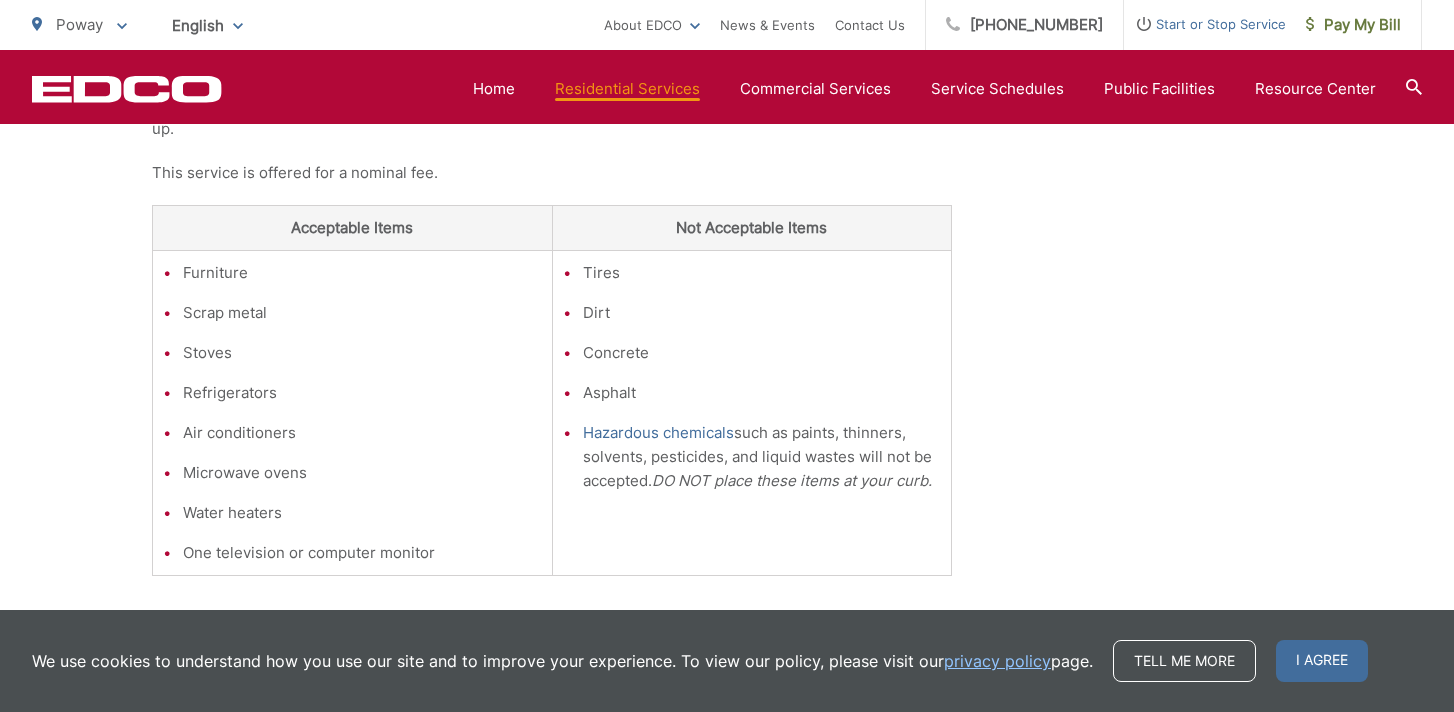 scroll, scrollTop: 527, scrollLeft: 0, axis: vertical 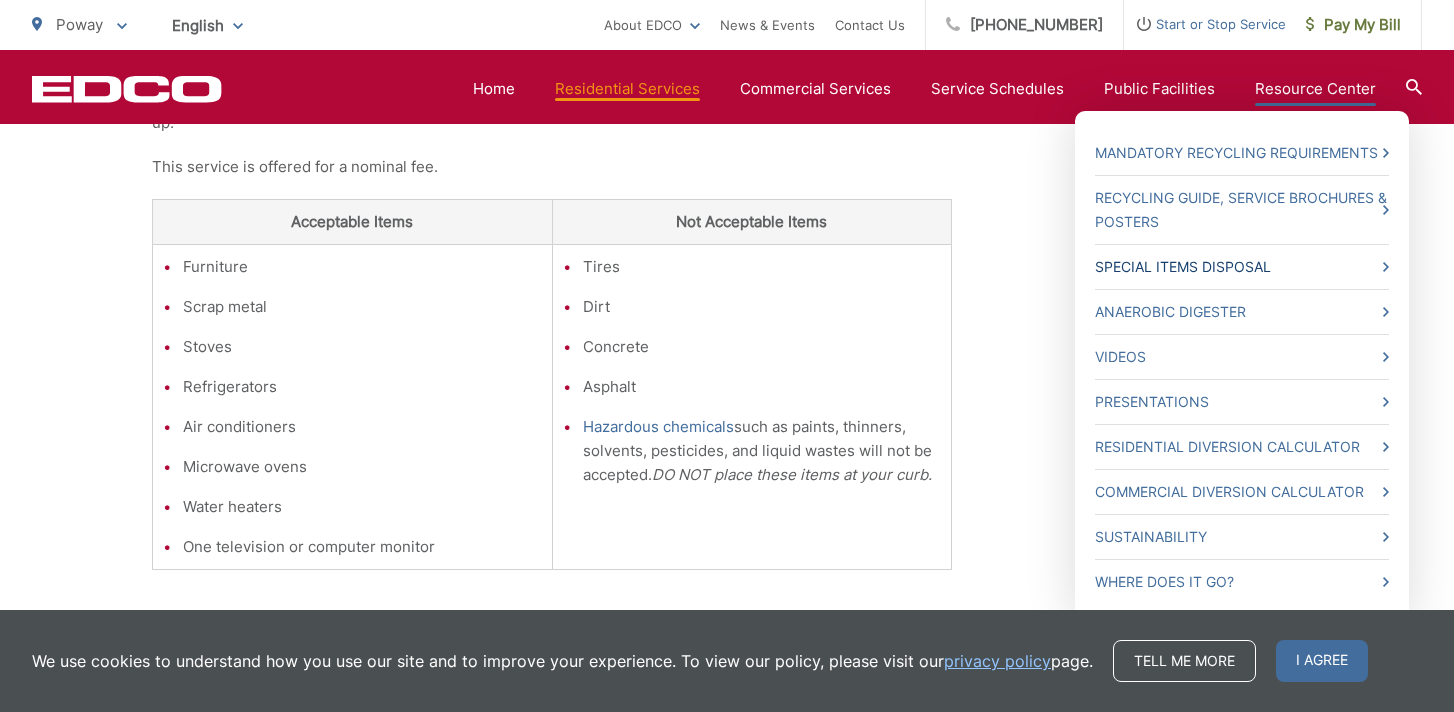 click on "Special Items Disposal" at bounding box center [1242, 267] 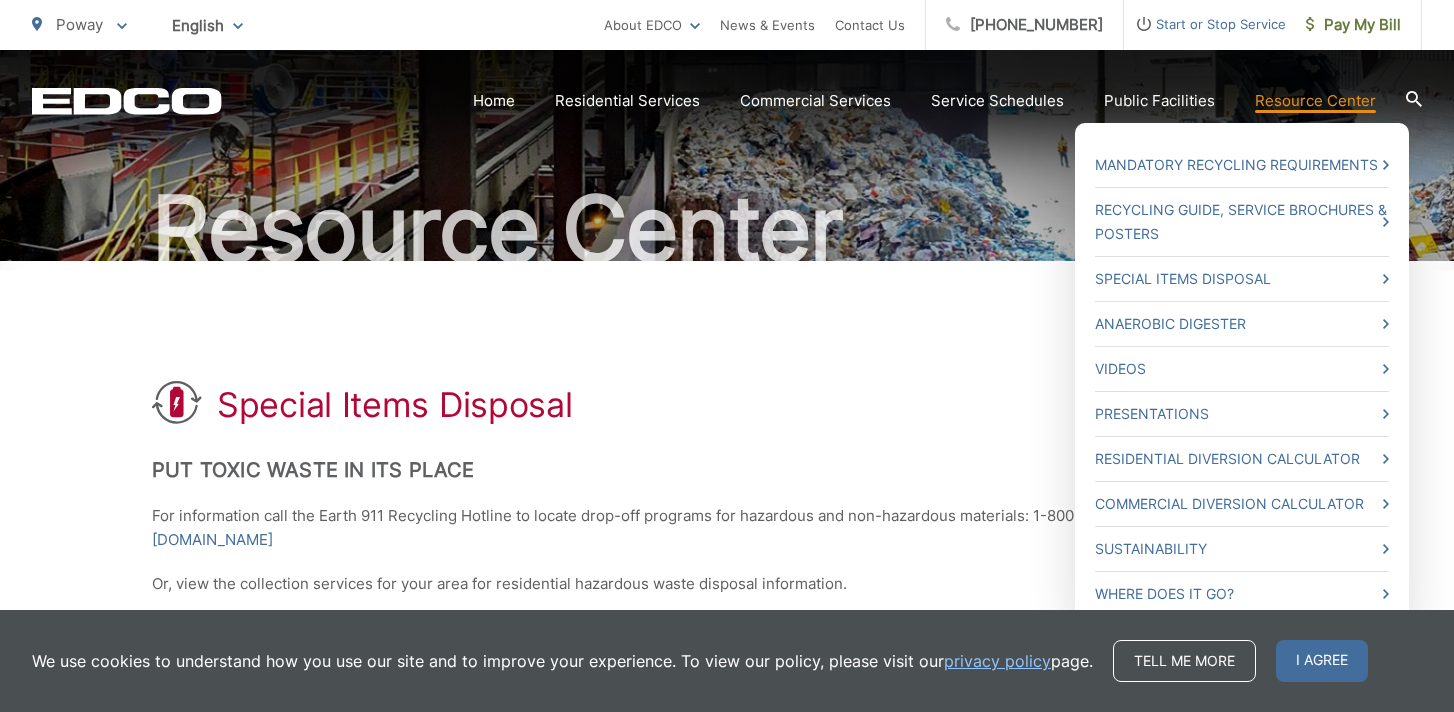 scroll, scrollTop: 155, scrollLeft: 0, axis: vertical 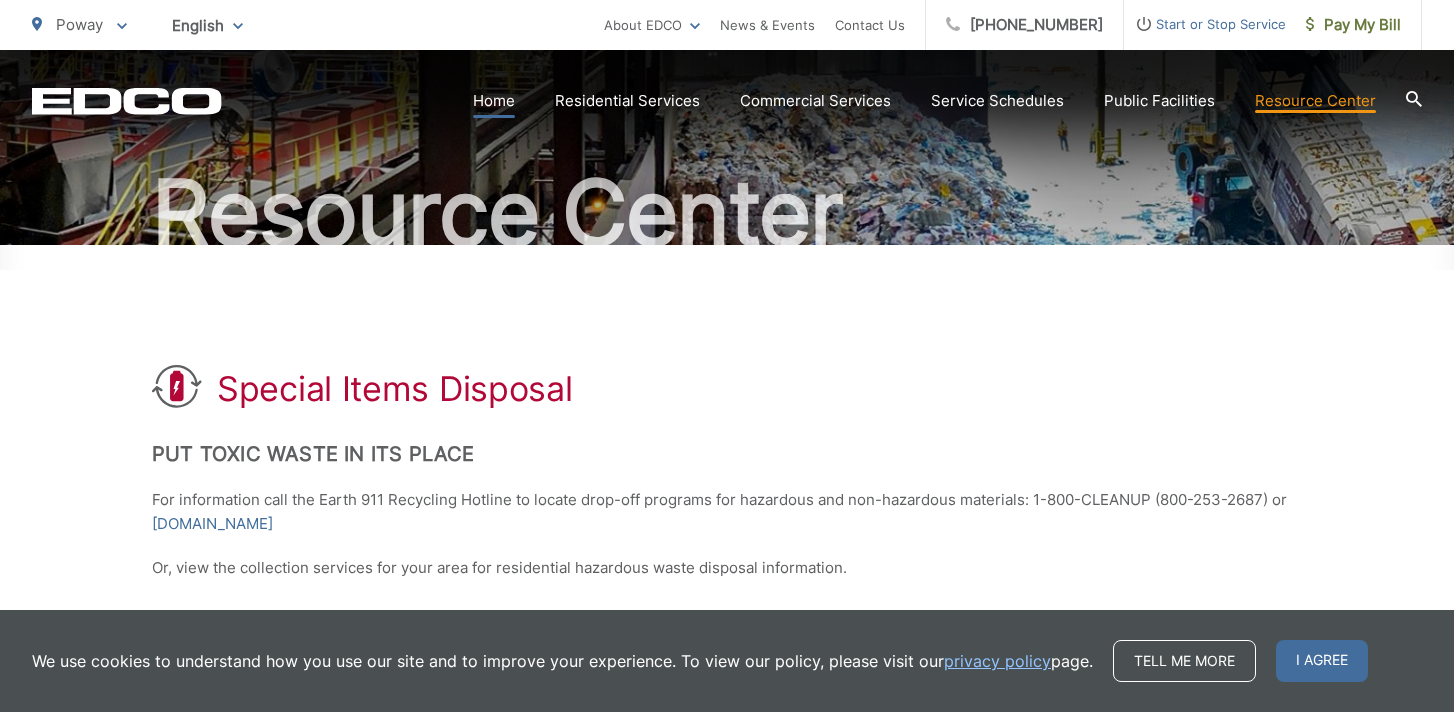 click on "Home" at bounding box center [494, 101] 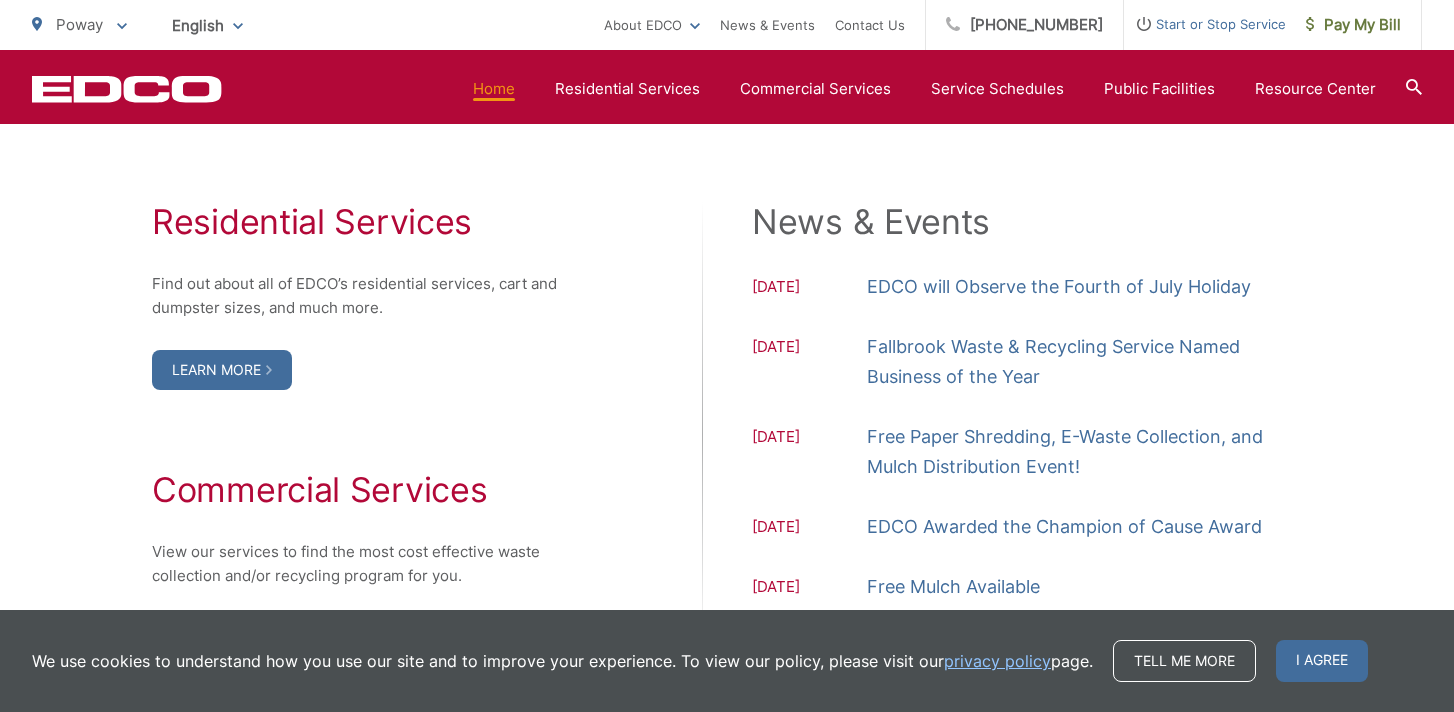 scroll, scrollTop: 1471, scrollLeft: 0, axis: vertical 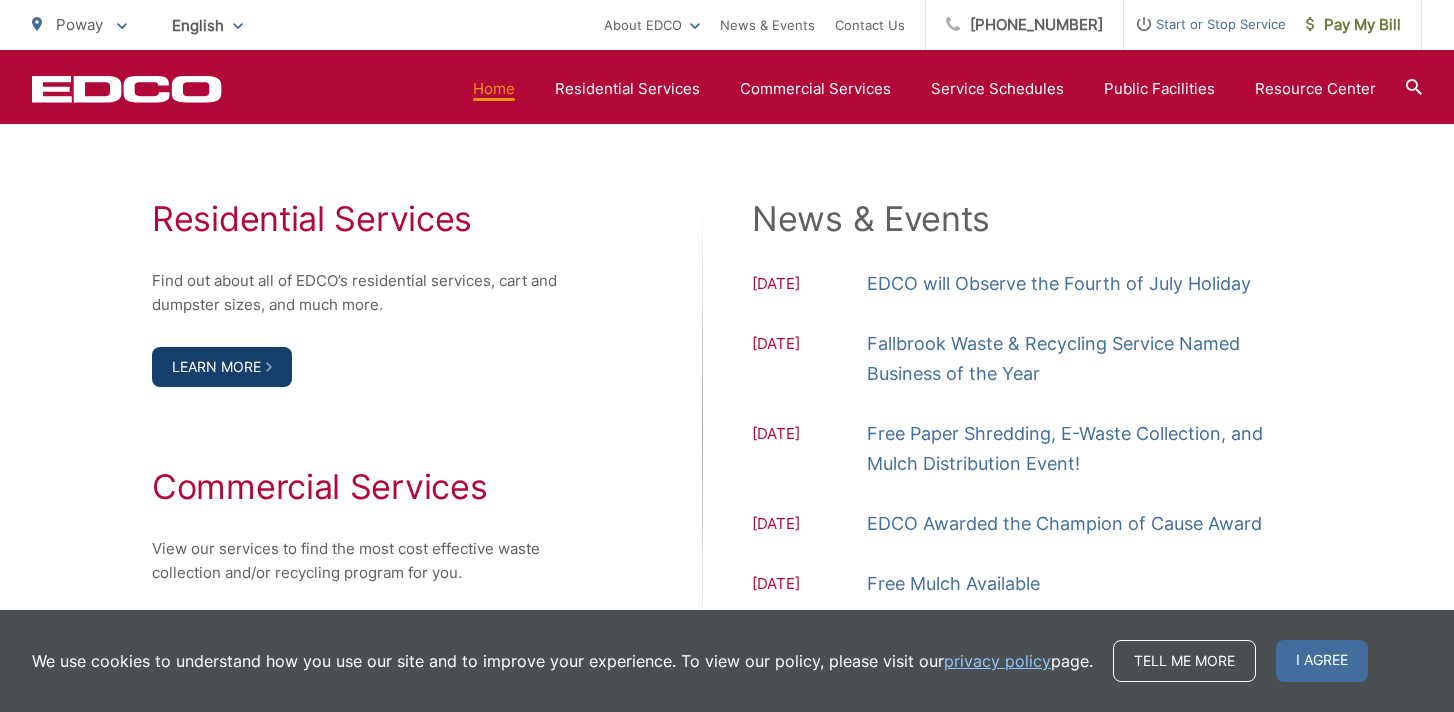 click on "Learn More" at bounding box center (222, 367) 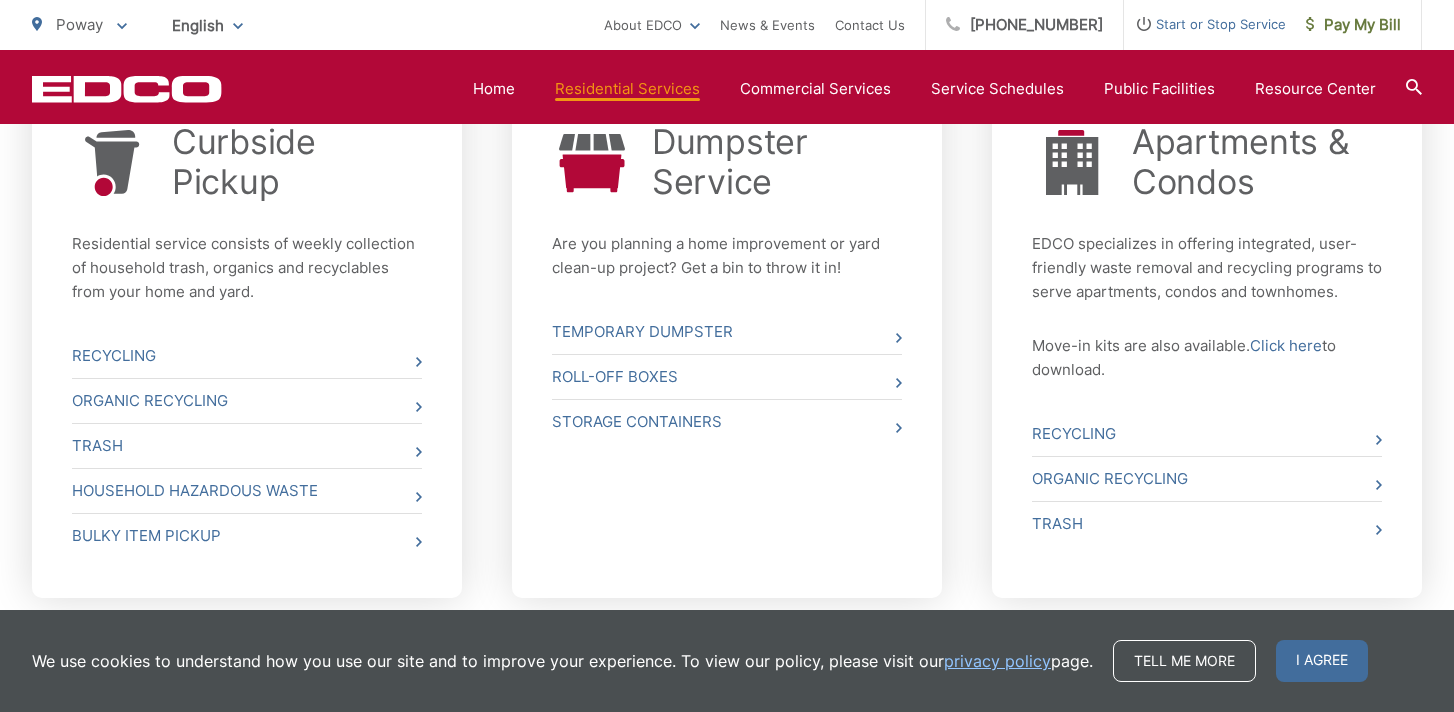 scroll, scrollTop: 829, scrollLeft: 0, axis: vertical 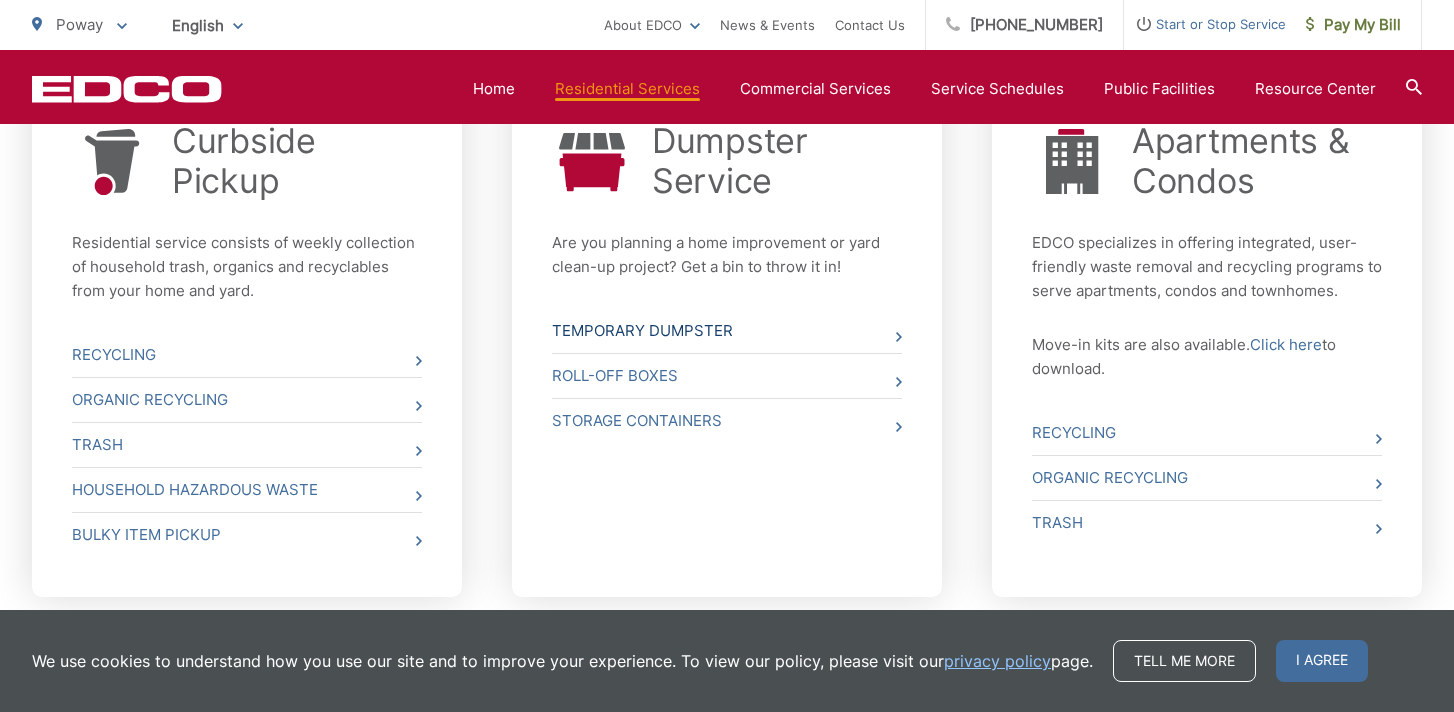 click on "Temporary Dumpster" at bounding box center (727, 331) 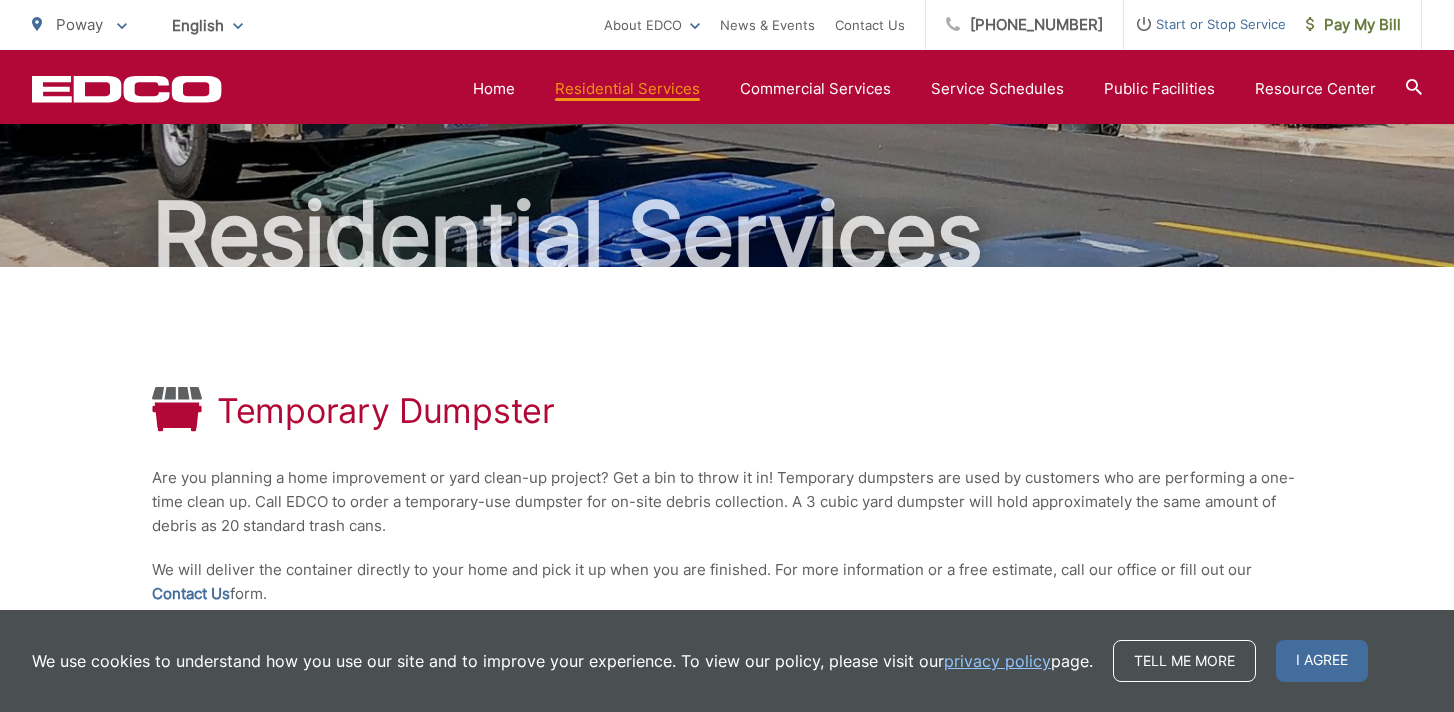 scroll, scrollTop: 127, scrollLeft: 0, axis: vertical 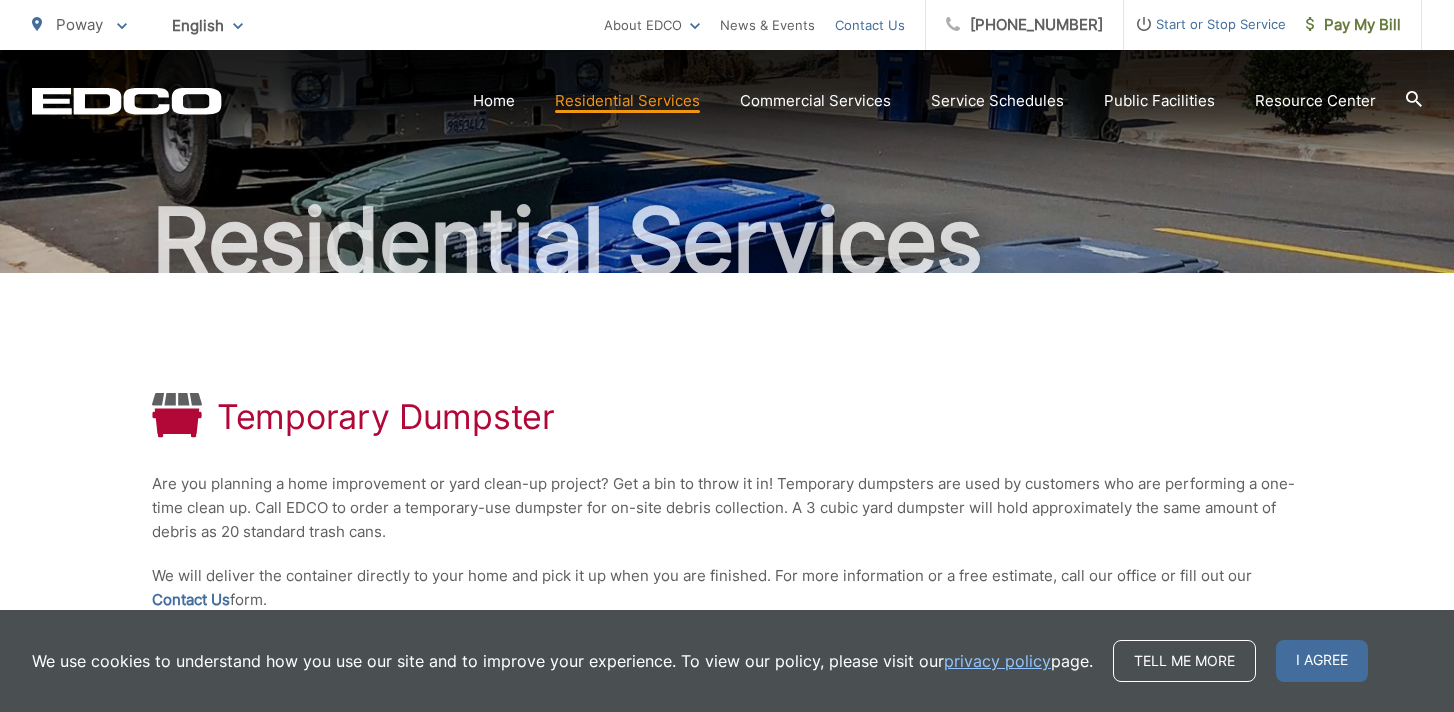 click on "Contact Us" at bounding box center [870, 25] 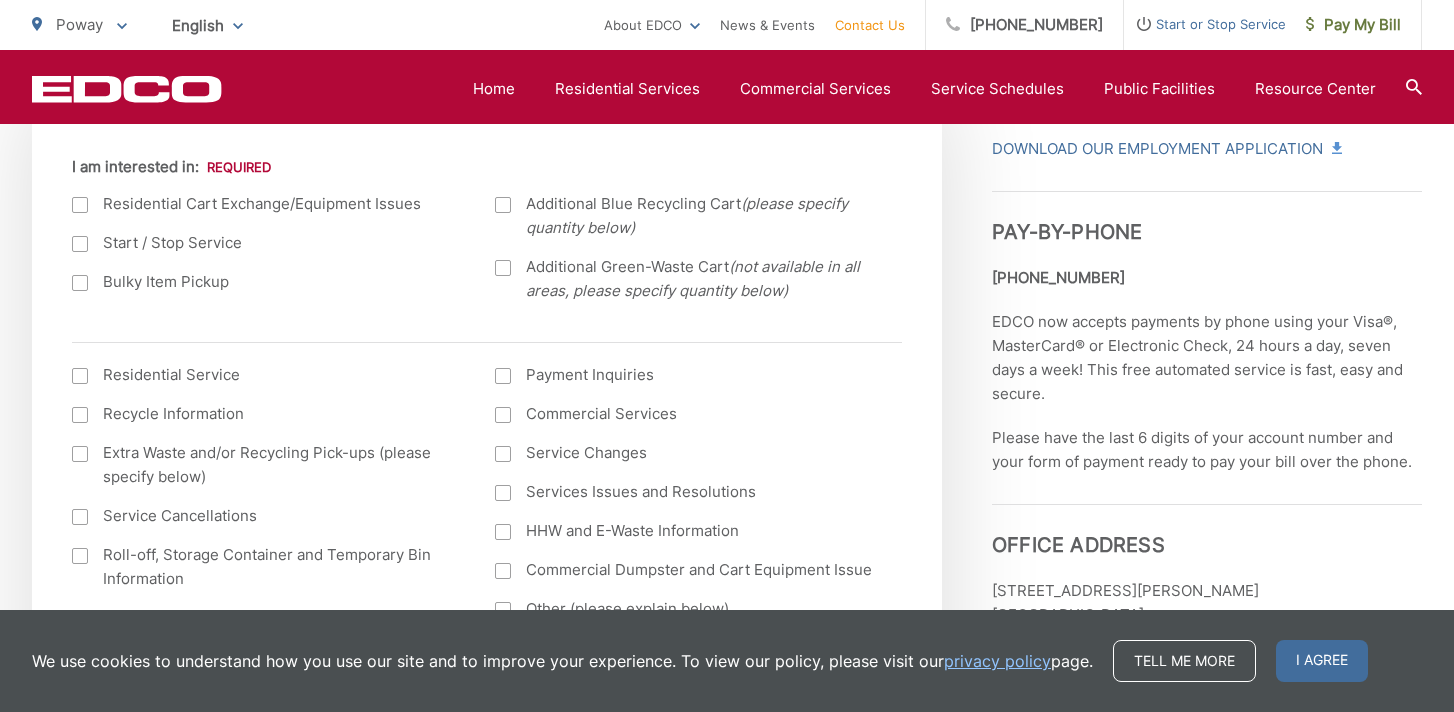 scroll, scrollTop: 755, scrollLeft: 0, axis: vertical 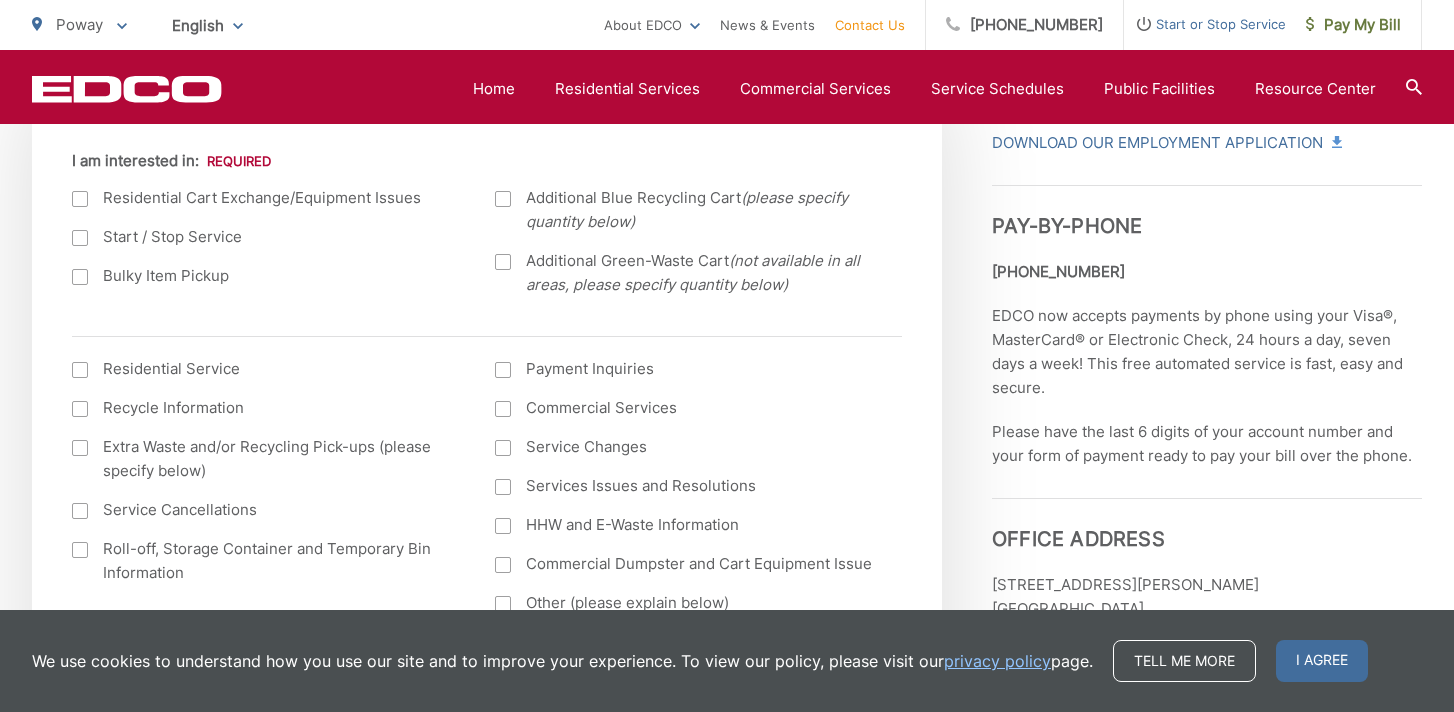 click at bounding box center (80, 277) 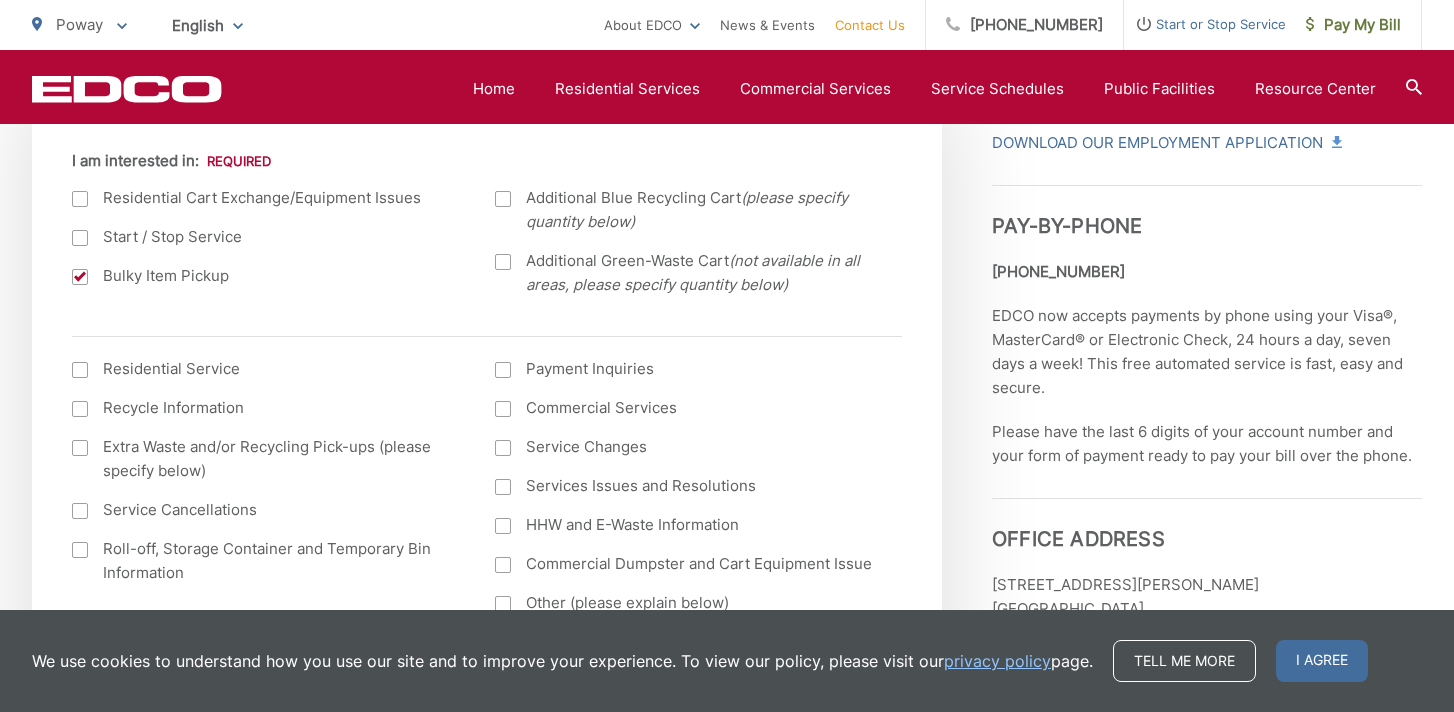 click at bounding box center [80, 550] 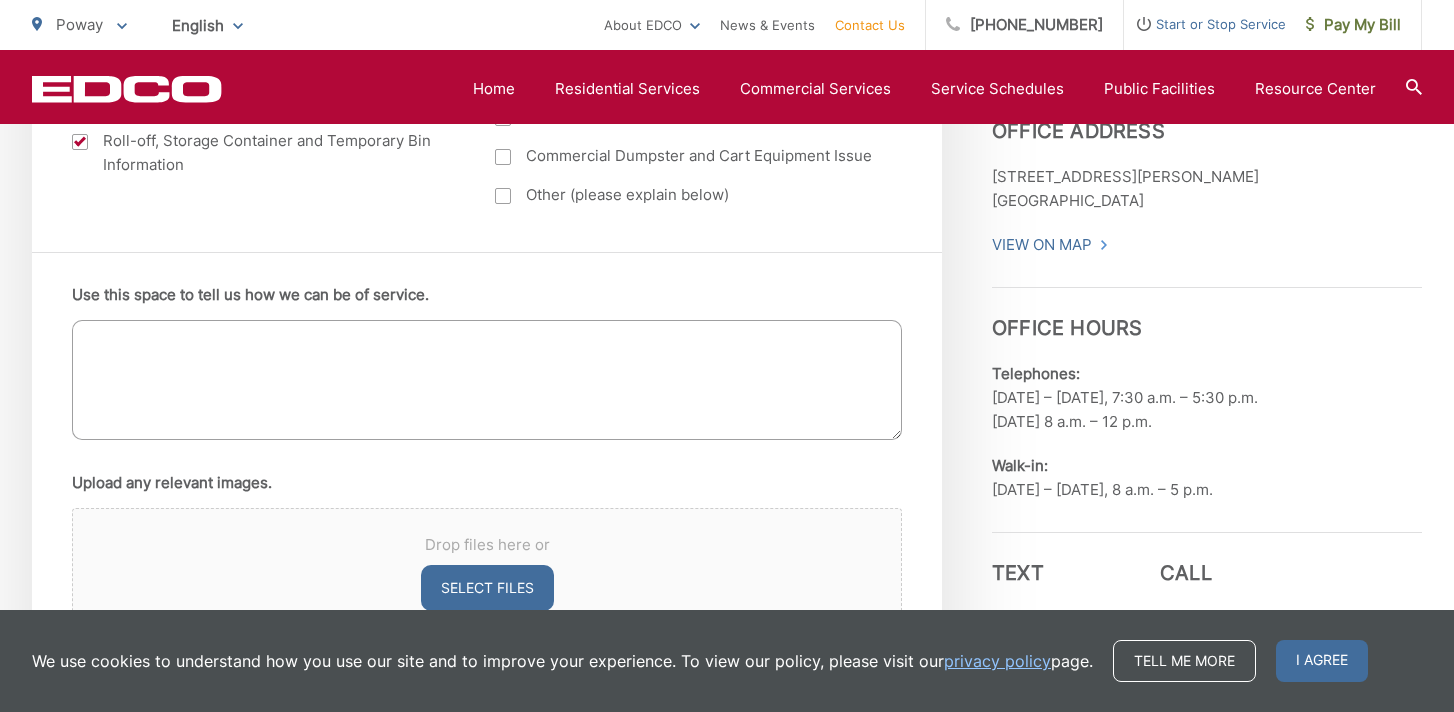 scroll, scrollTop: 1159, scrollLeft: 0, axis: vertical 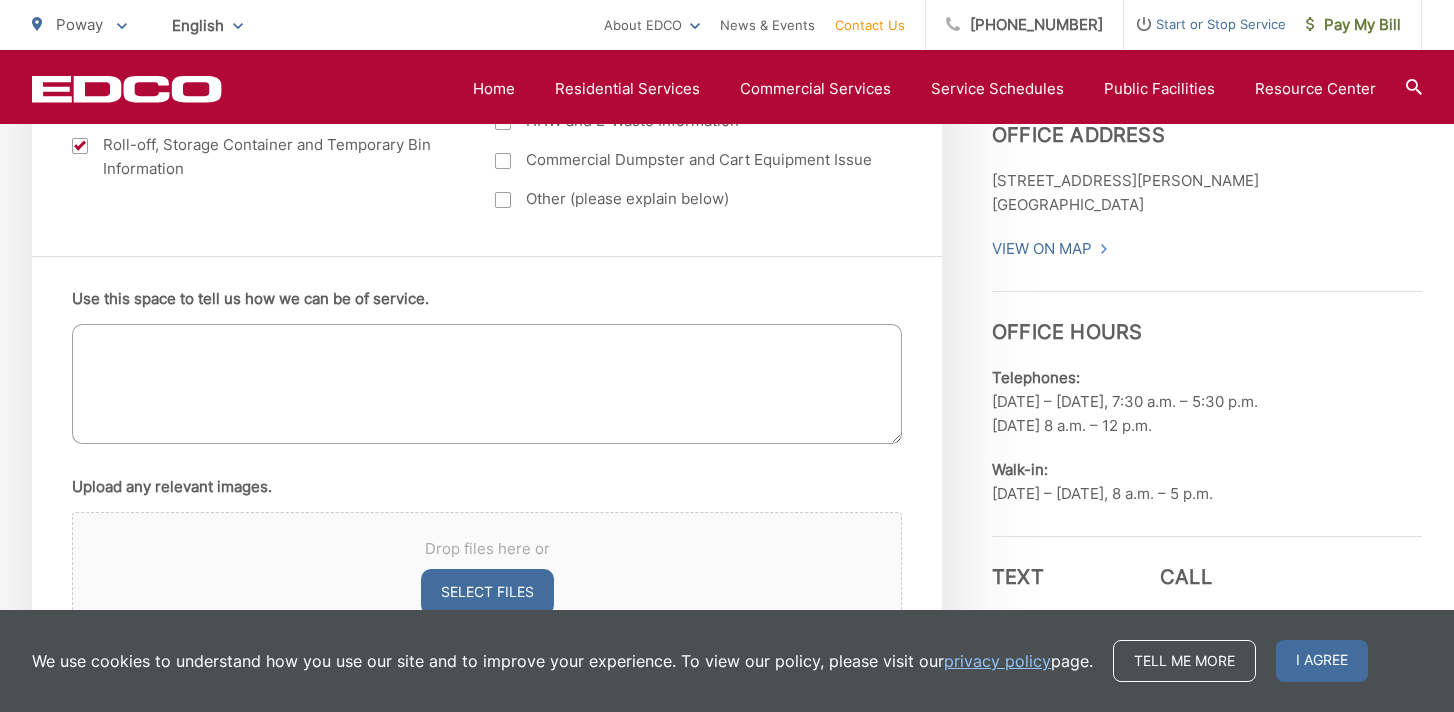 click on "Use this space to tell us how we can be of service." at bounding box center (487, 384) 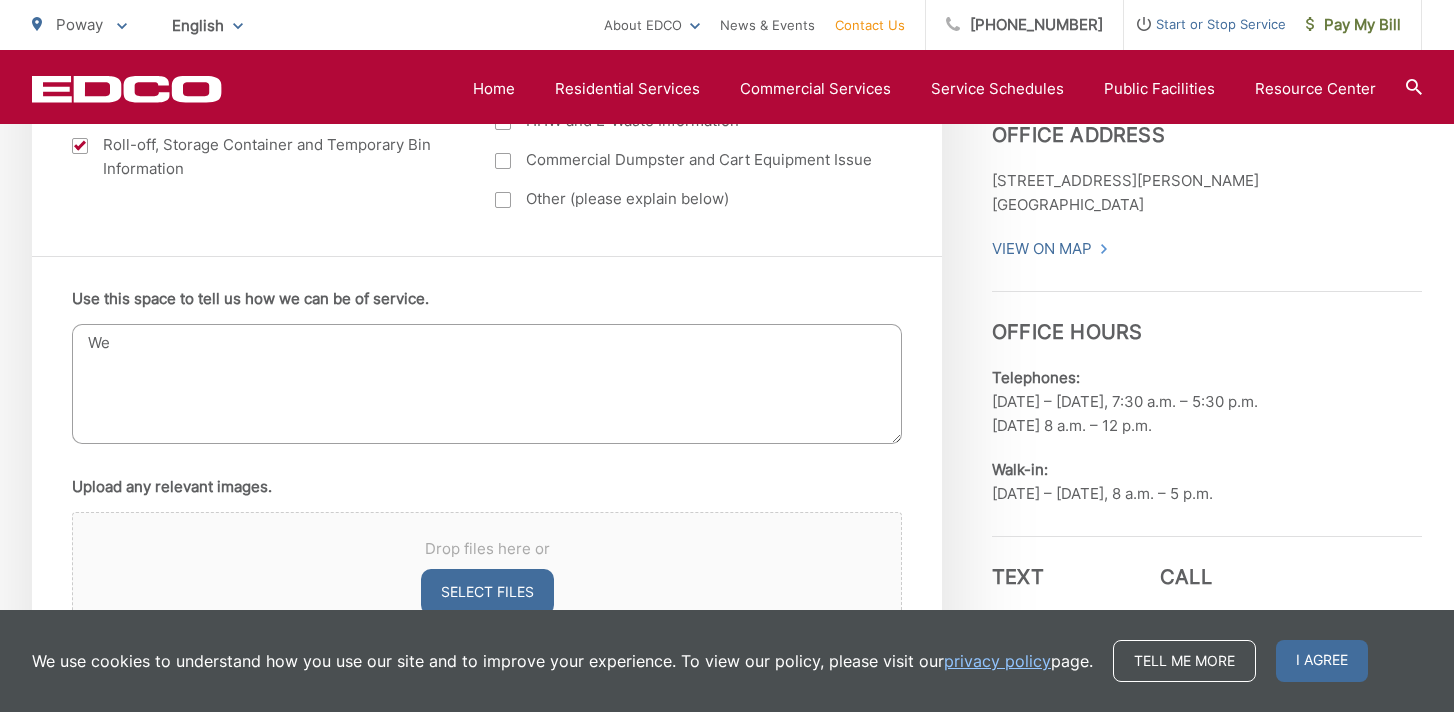 type on "W" 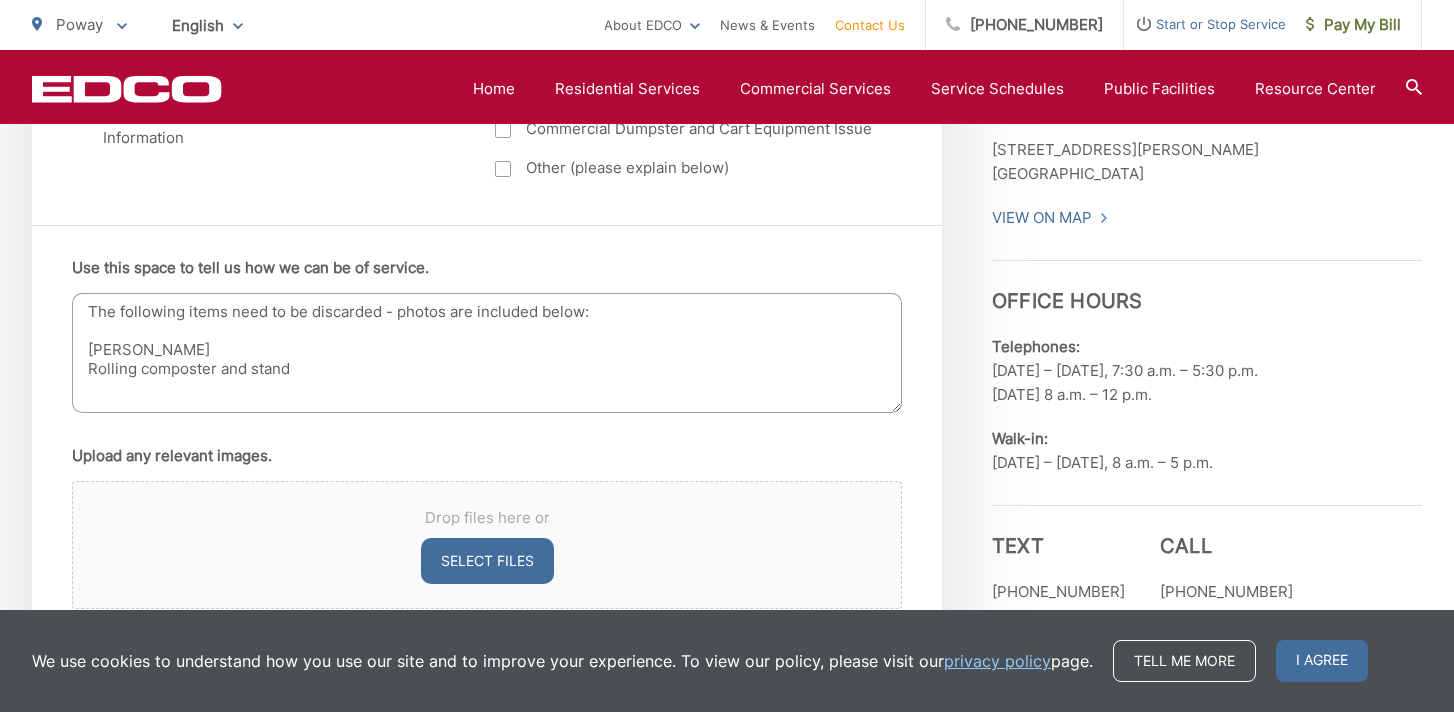 scroll, scrollTop: 1194, scrollLeft: 0, axis: vertical 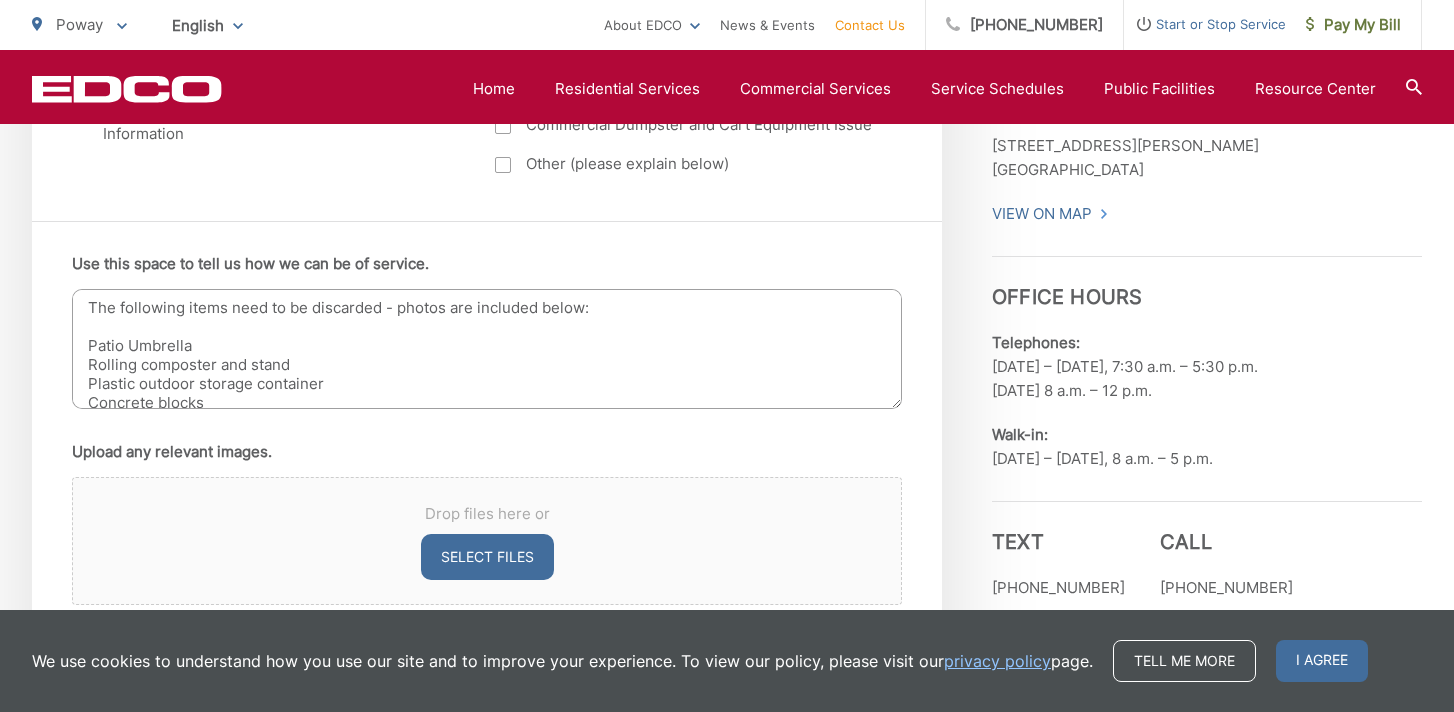 click on "The following items need to be discarded - photos are included below:
Patio Umbrella
Rolling composter and stand
Plastic outdoor storage container
Concrete blocks" at bounding box center (487, 349) 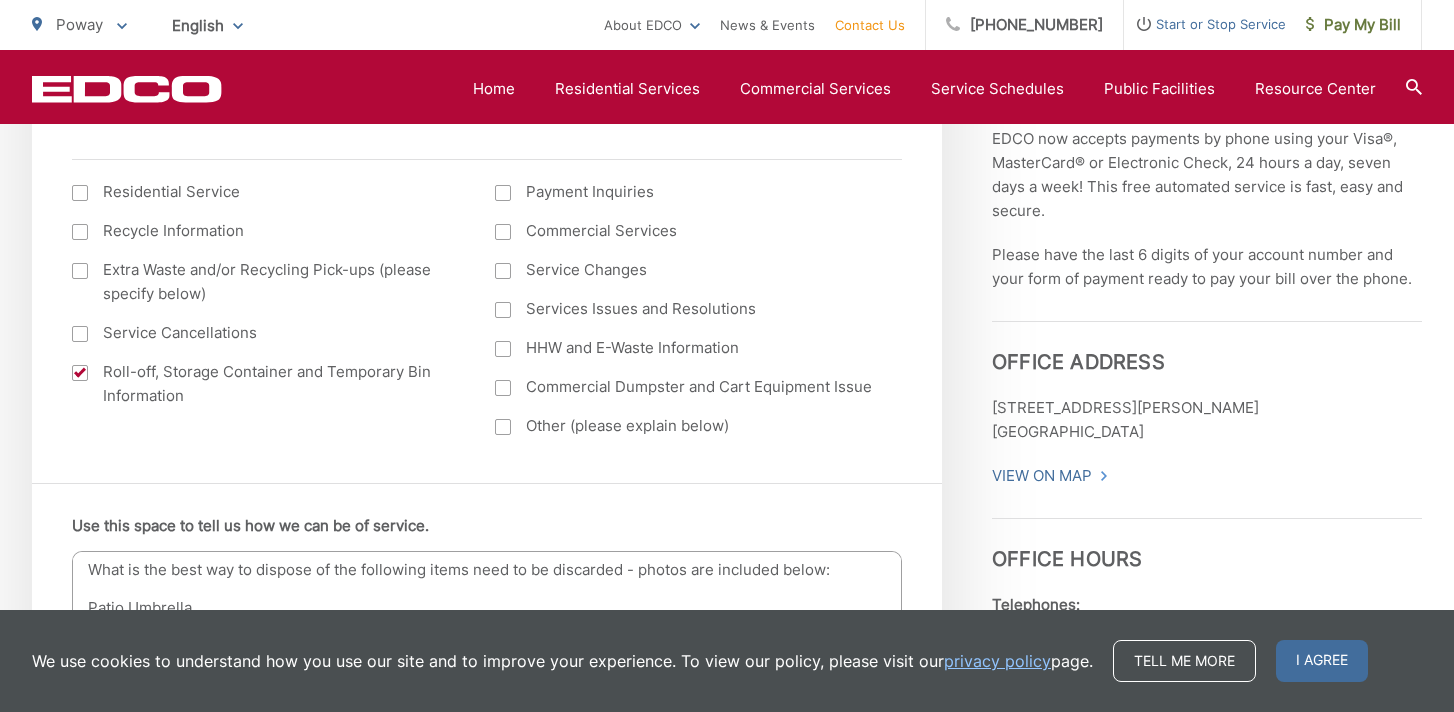 scroll, scrollTop: 980, scrollLeft: 0, axis: vertical 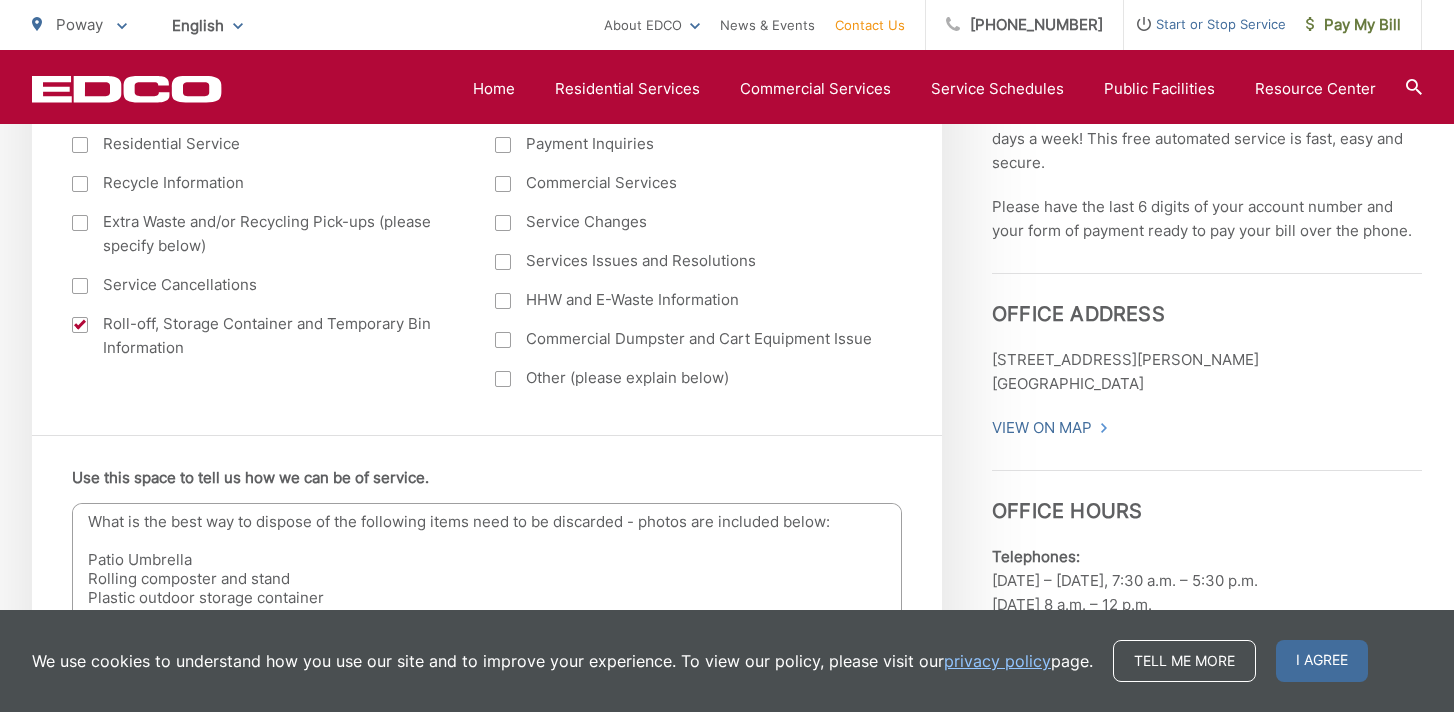 click on "What is the best way to dispose of the following items need to be discarded - photos are included below:
Patio Umbrella
Rolling composter and stand
Plastic outdoor storage container
Concrete blocks" at bounding box center (487, 563) 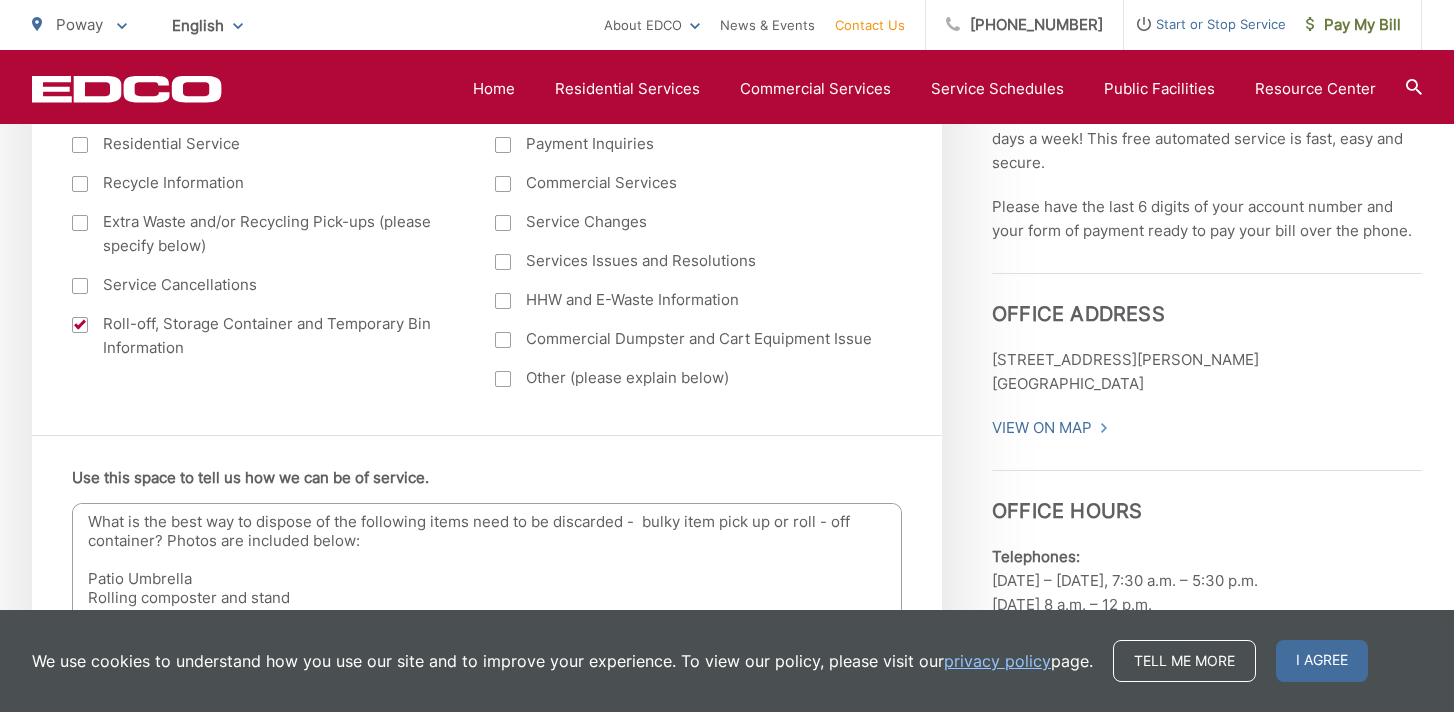 scroll, scrollTop: 24, scrollLeft: 0, axis: vertical 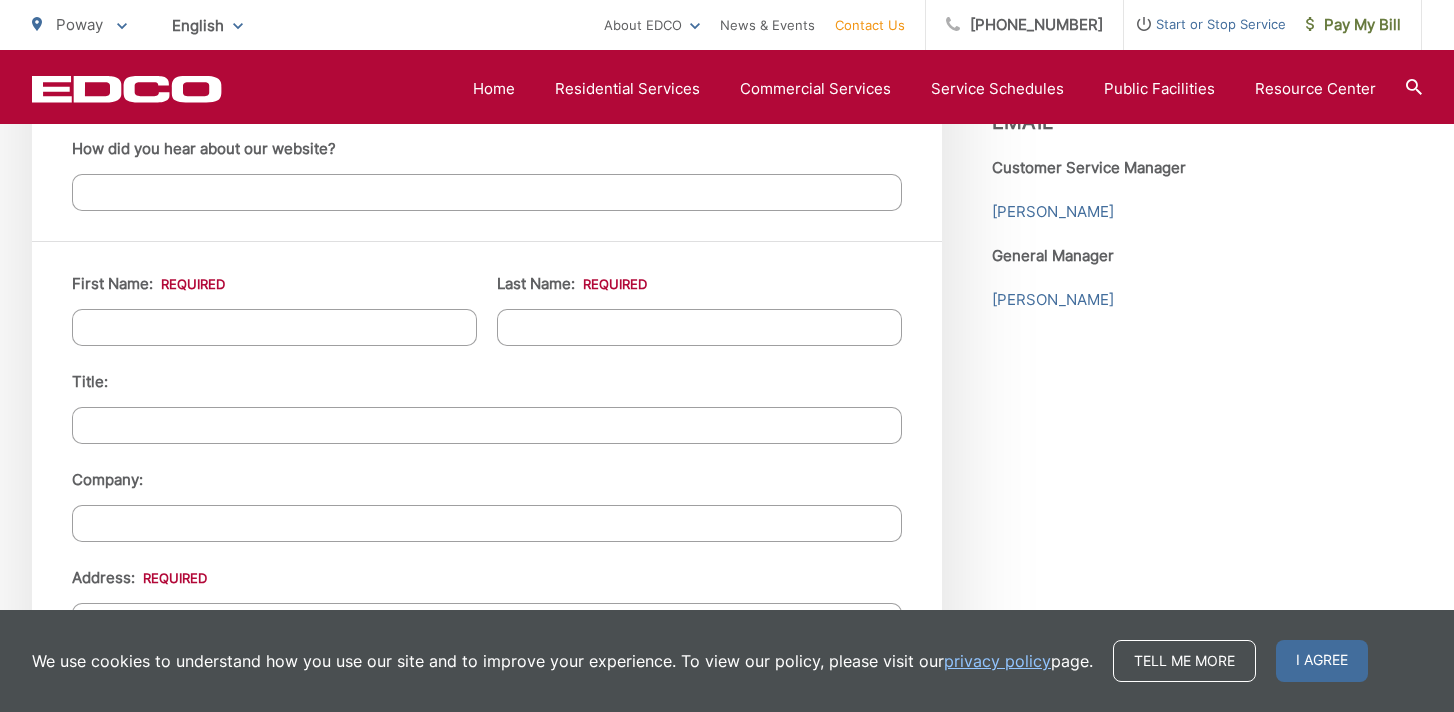 type on "What is the best way to dispose of the following items need to be discarded -  bulky item pick up or roll - off container? Photos are included below:
Patio Umbrella
Rolling composter and stand
Plastic outdoor storage container
Concrete blocks" 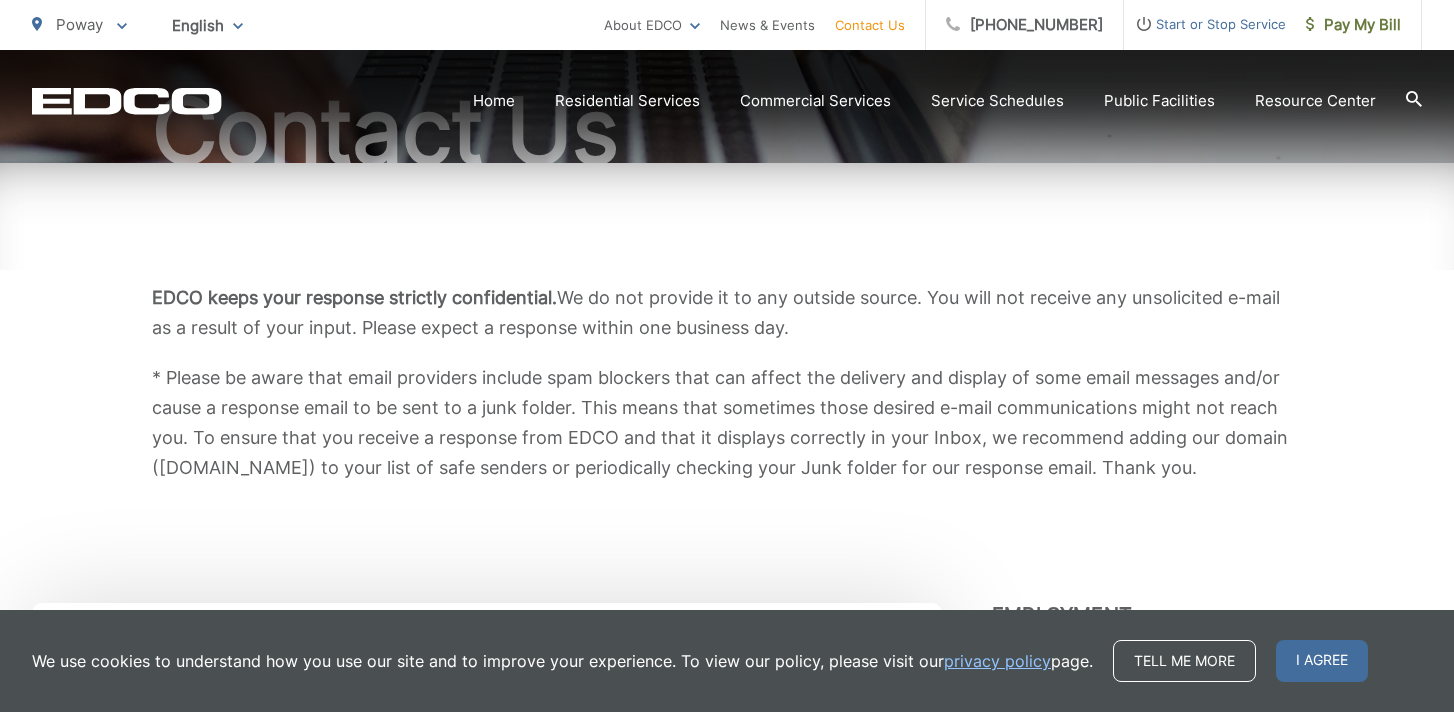 scroll, scrollTop: 232, scrollLeft: 0, axis: vertical 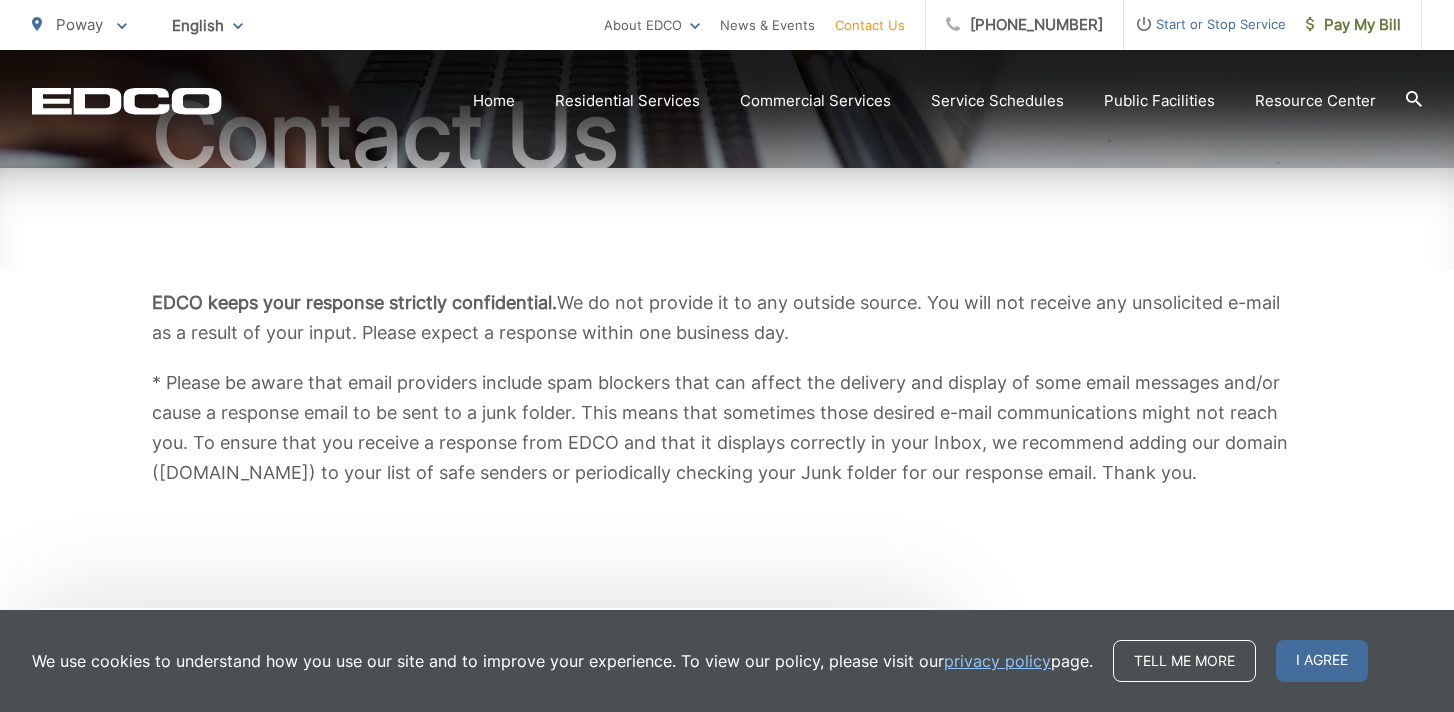 type on "Current Residential Customer - Poway" 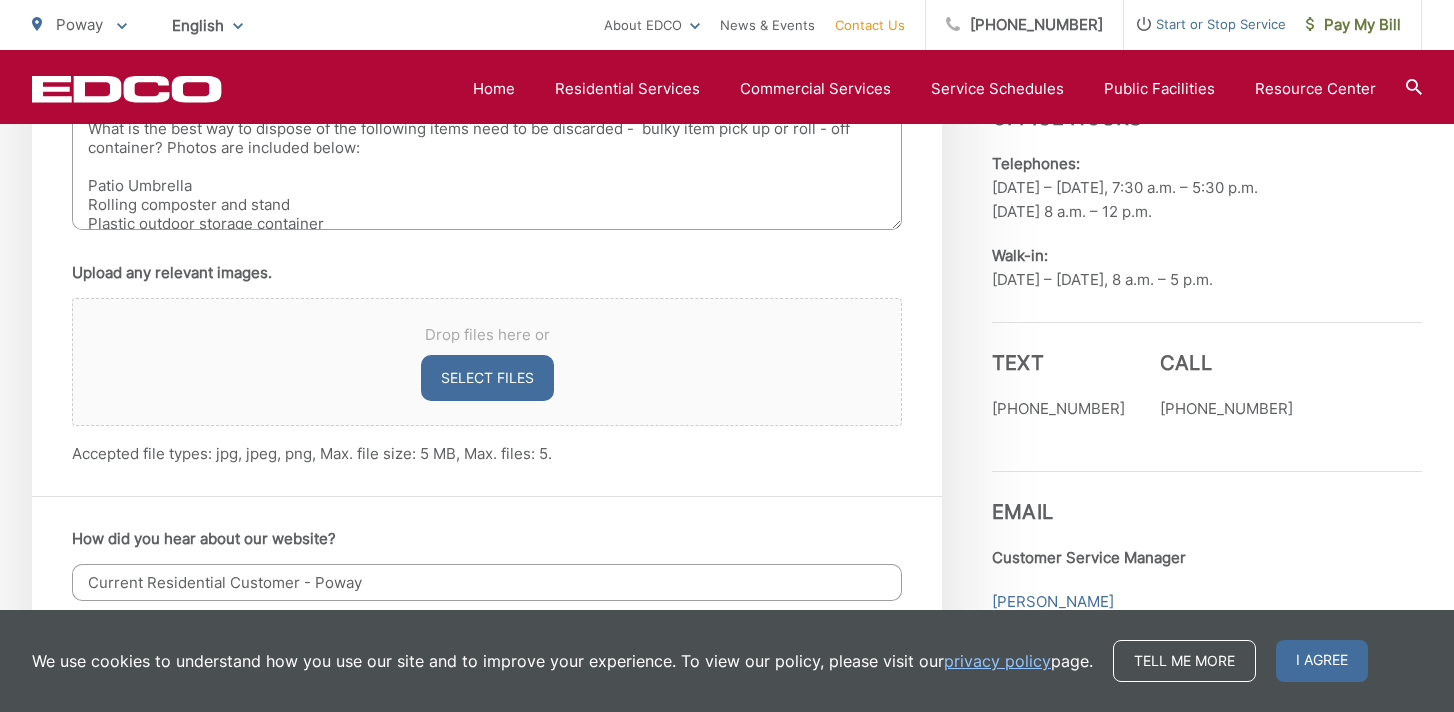 scroll, scrollTop: 1382, scrollLeft: 0, axis: vertical 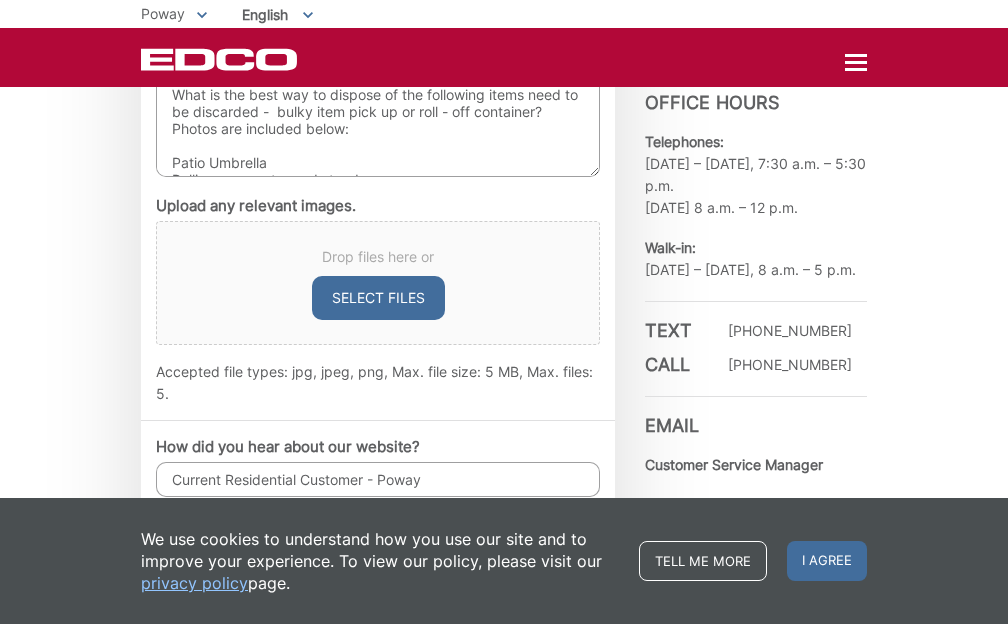 click on "Select files" at bounding box center (378, 298) 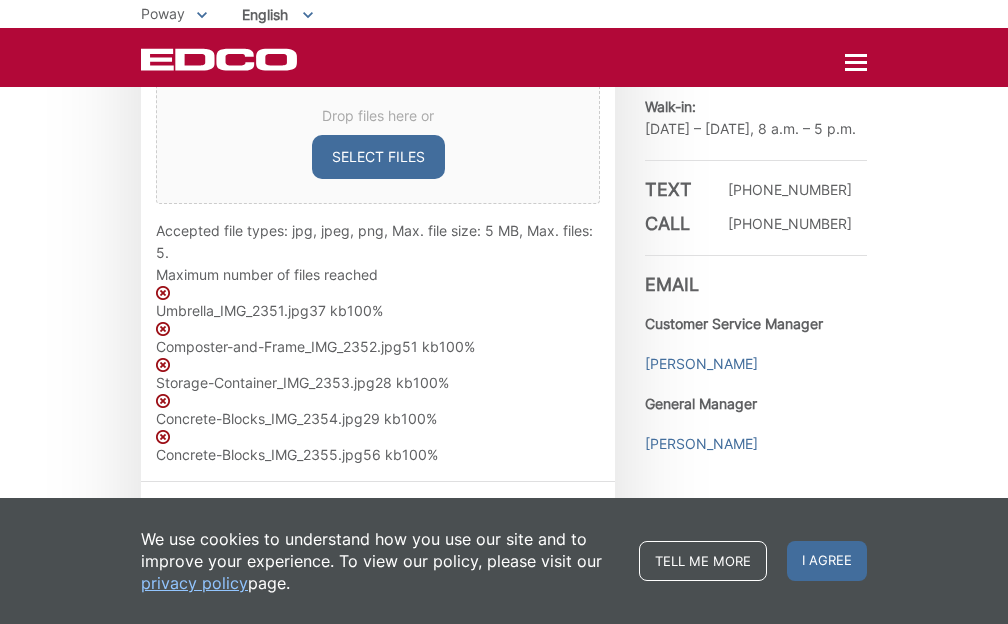 scroll, scrollTop: 1392, scrollLeft: 0, axis: vertical 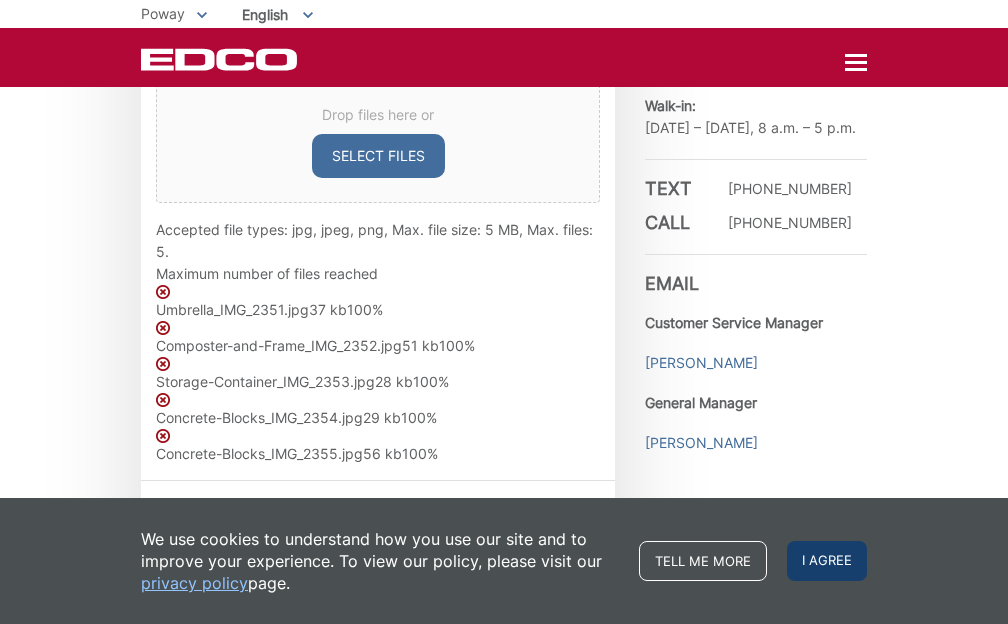 click on "I agree" at bounding box center [827, 561] 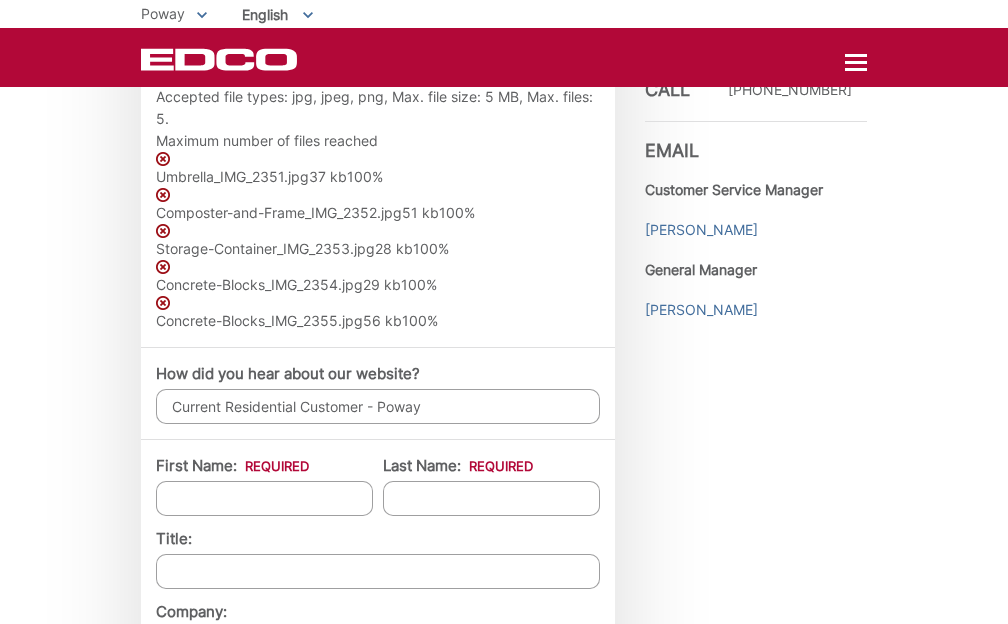 scroll, scrollTop: 1526, scrollLeft: 0, axis: vertical 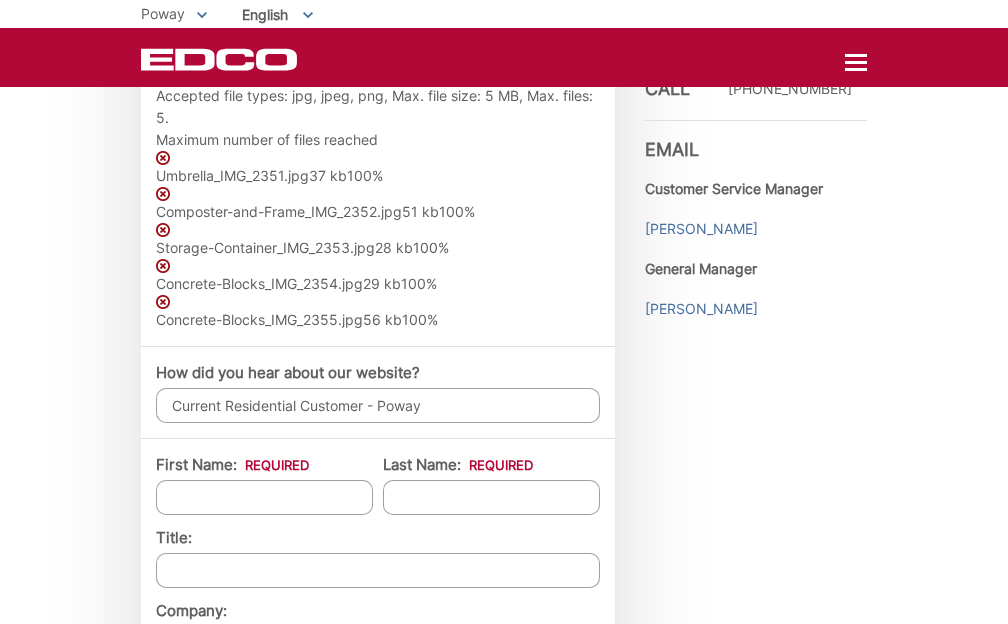 click on "First Name: *" at bounding box center (264, 497) 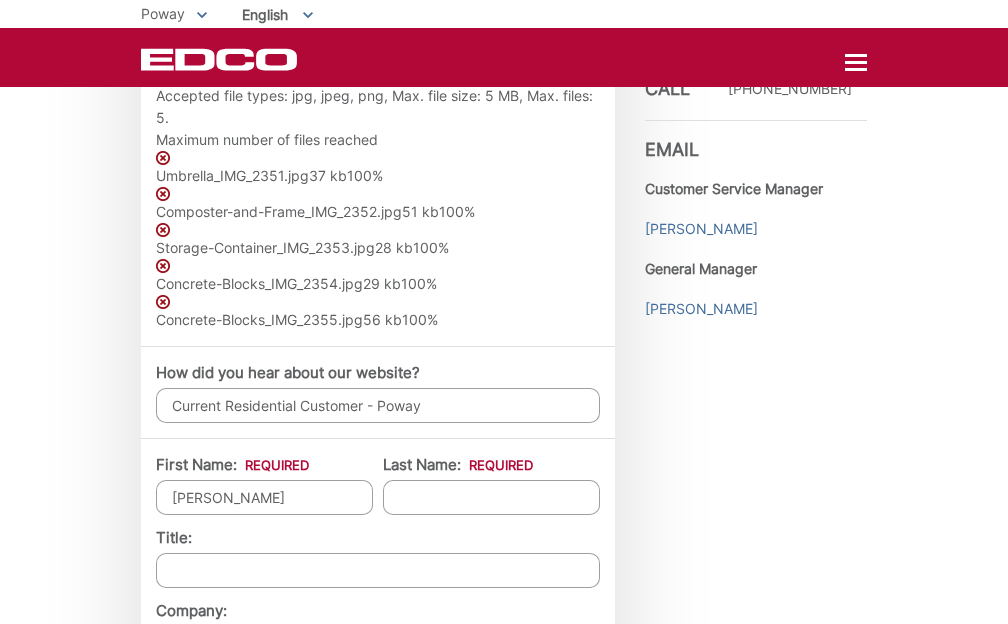 type on "Lorin" 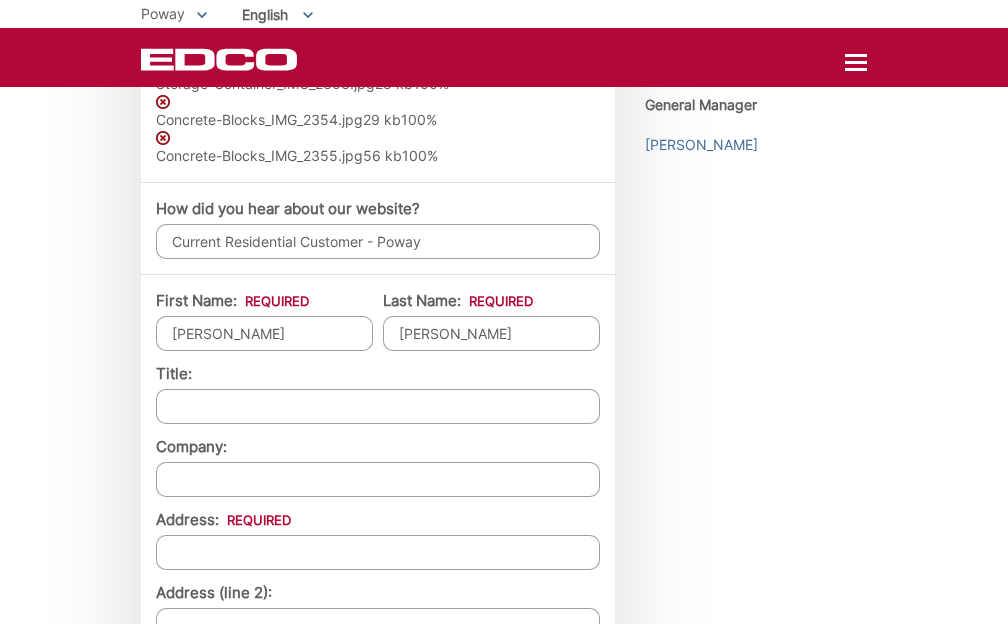 scroll, scrollTop: 1696, scrollLeft: 0, axis: vertical 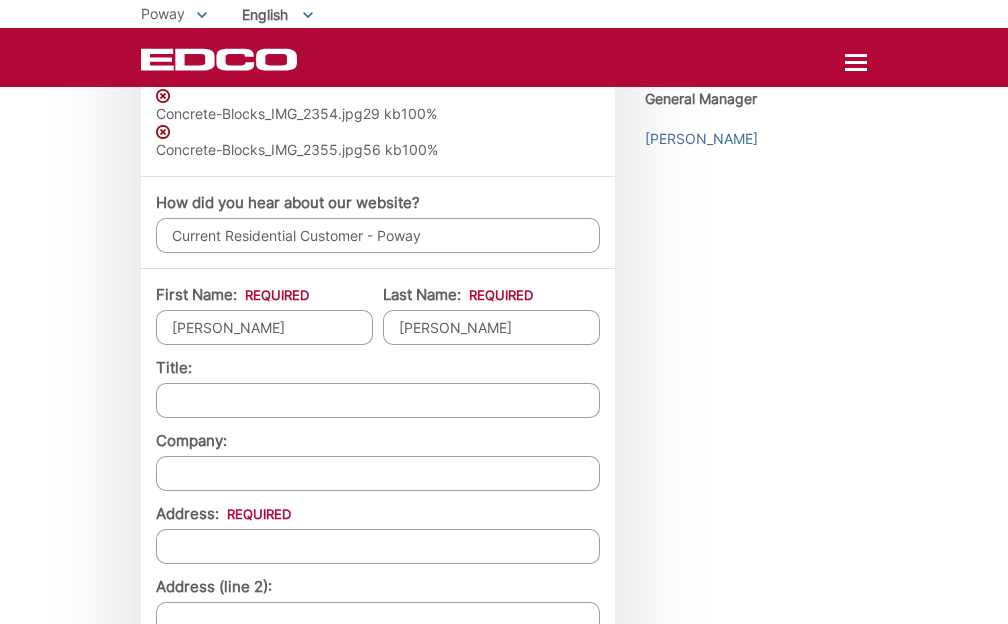type on "Helbling" 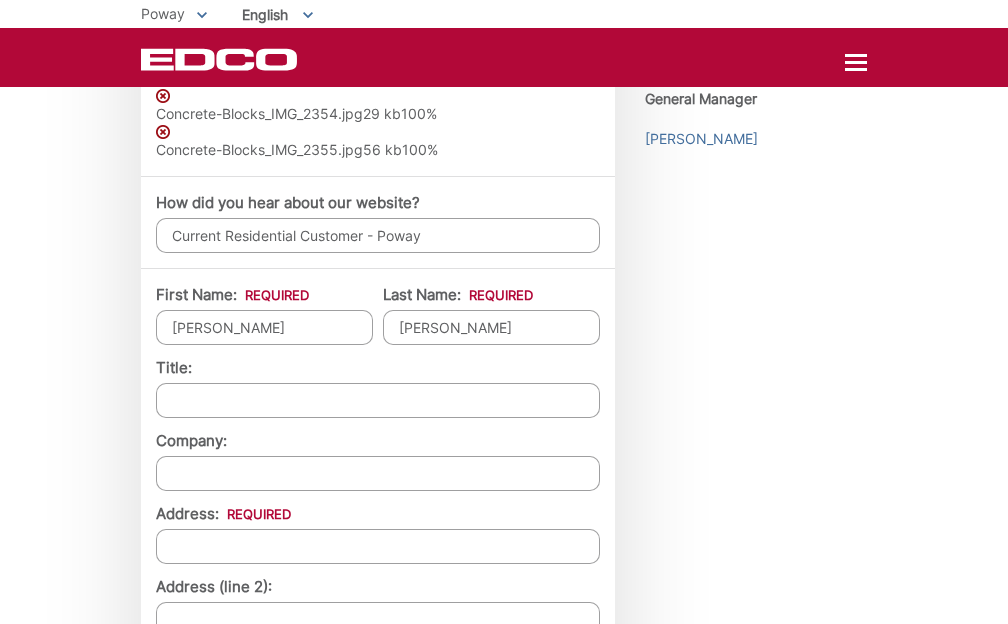 type on "14543 High Pine Street" 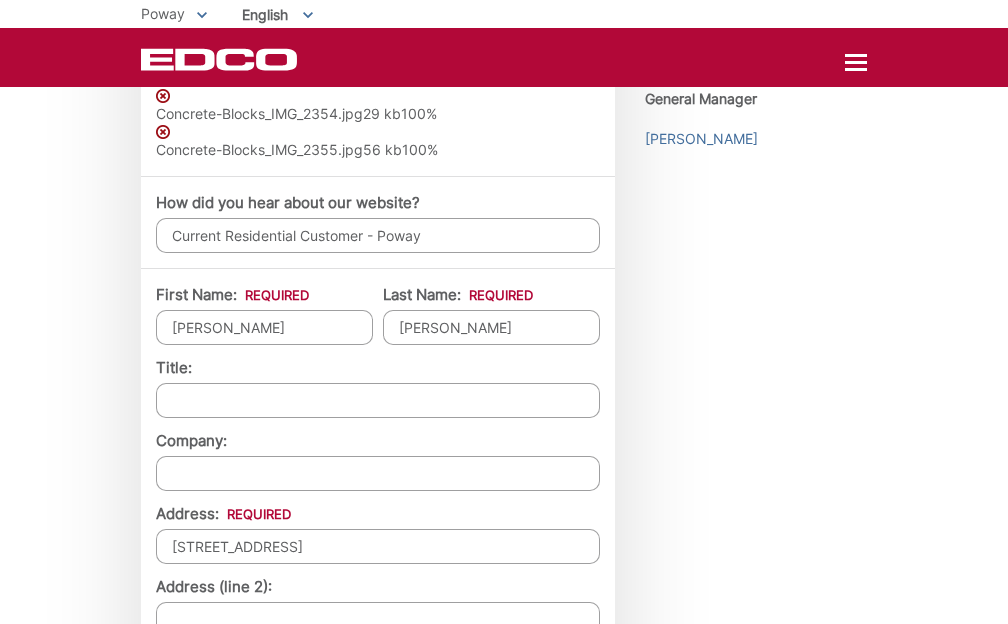 type on "Select..." 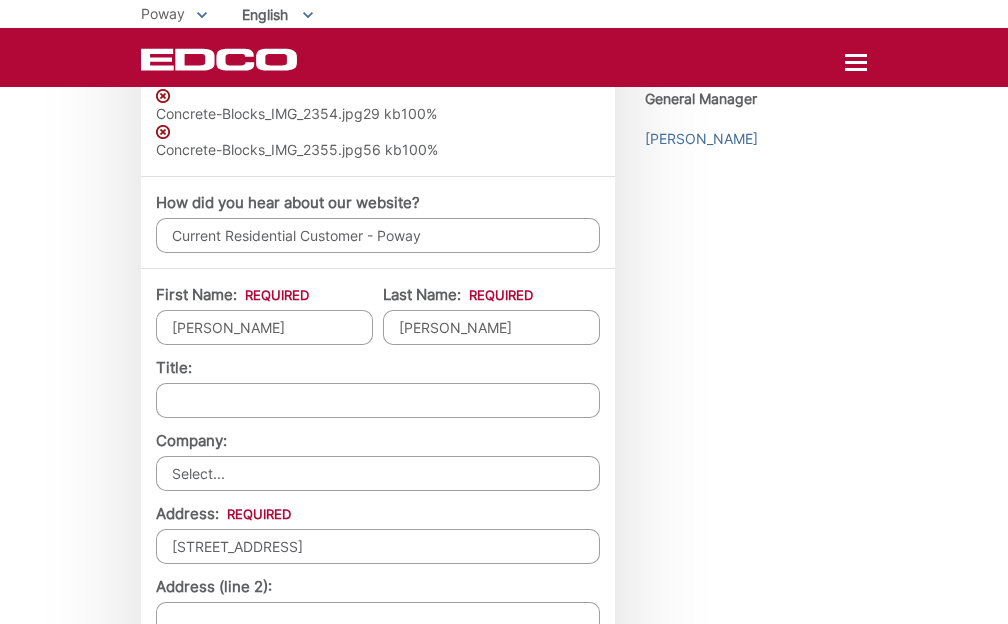 type on "92064" 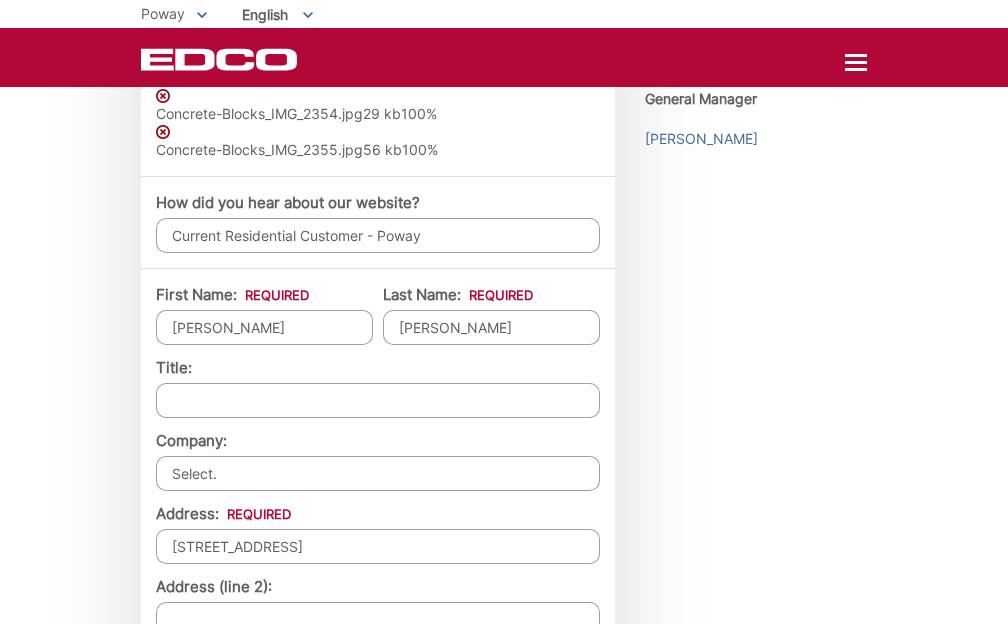type on "Select." 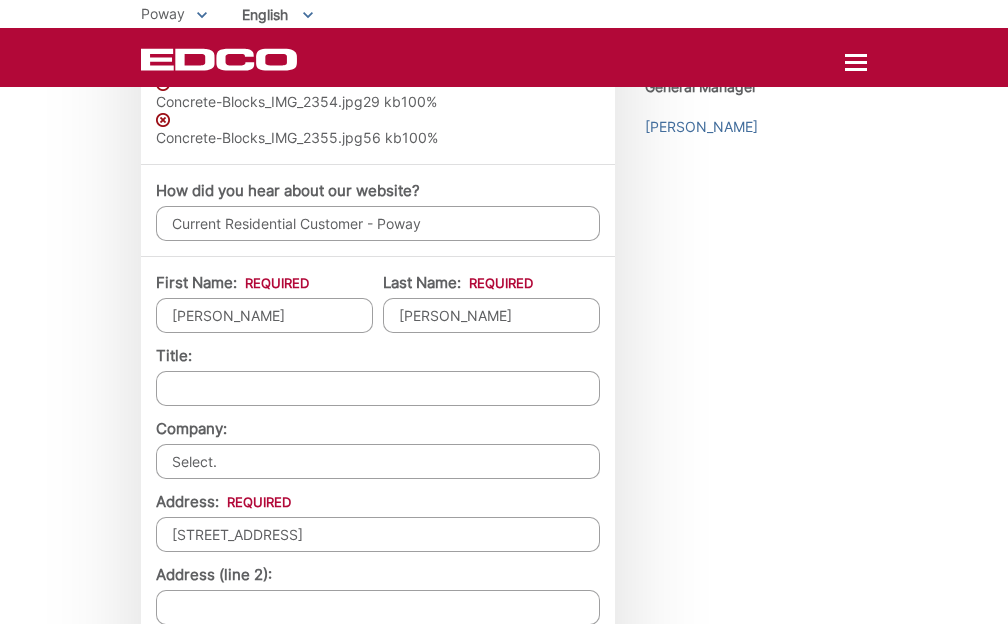 scroll, scrollTop: 1712, scrollLeft: 0, axis: vertical 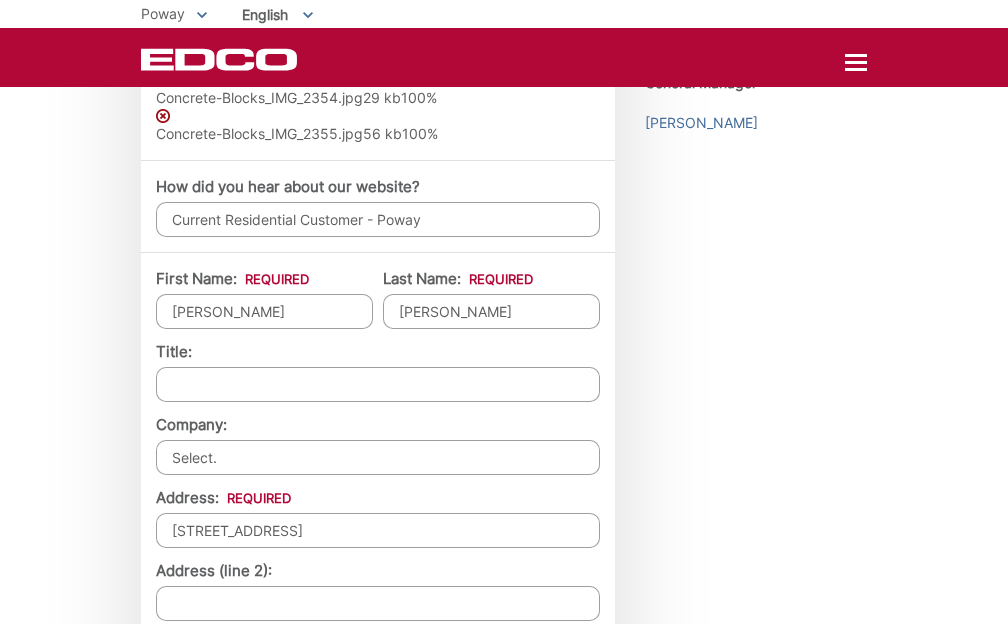 drag, startPoint x: 238, startPoint y: 457, endPoint x: 156, endPoint y: 447, distance: 82.607506 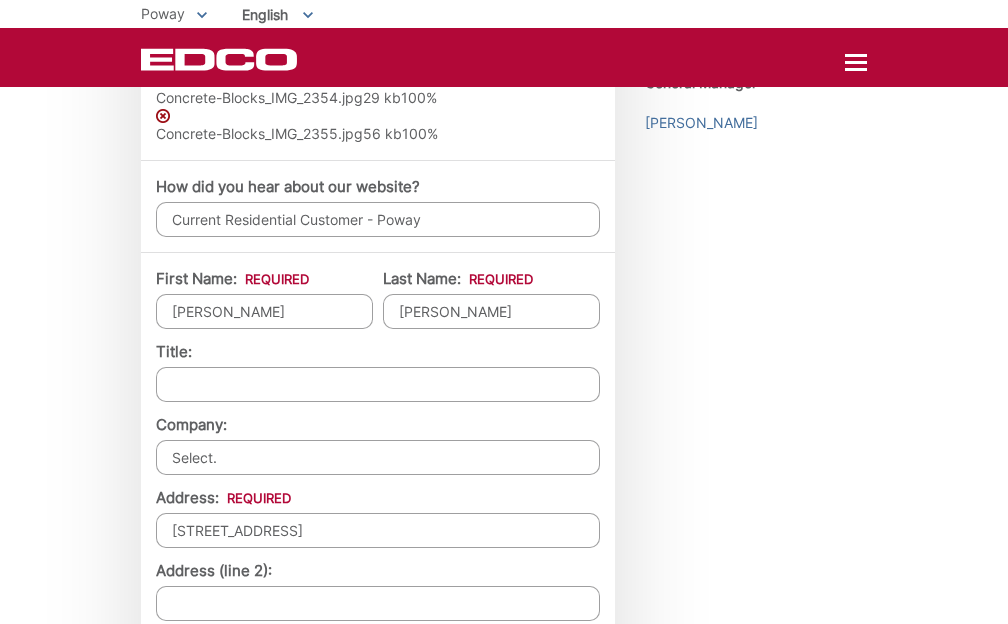 click on "Select." at bounding box center (378, 457) 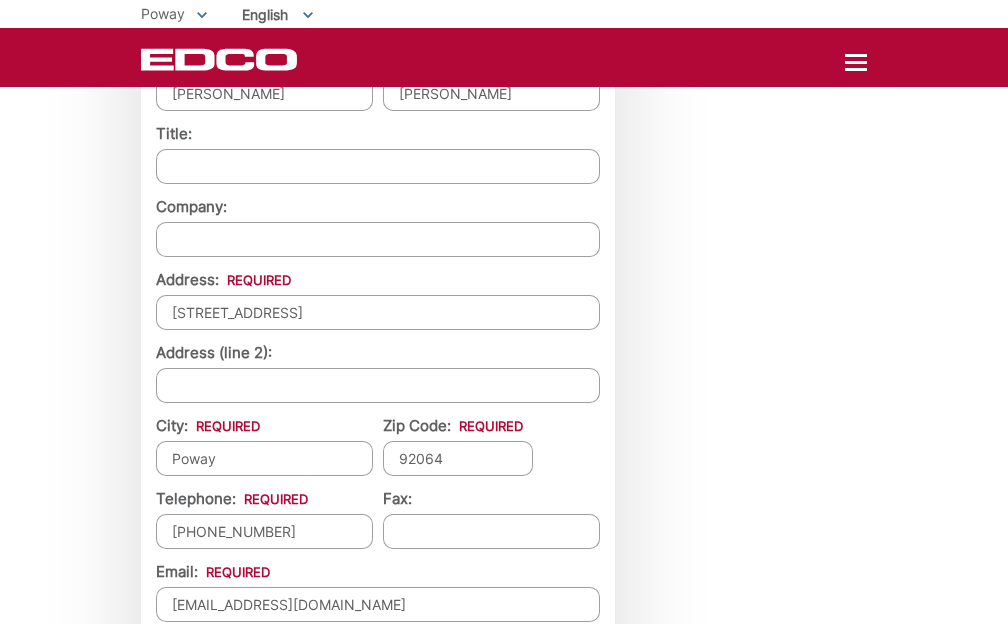 scroll, scrollTop: 1940, scrollLeft: 0, axis: vertical 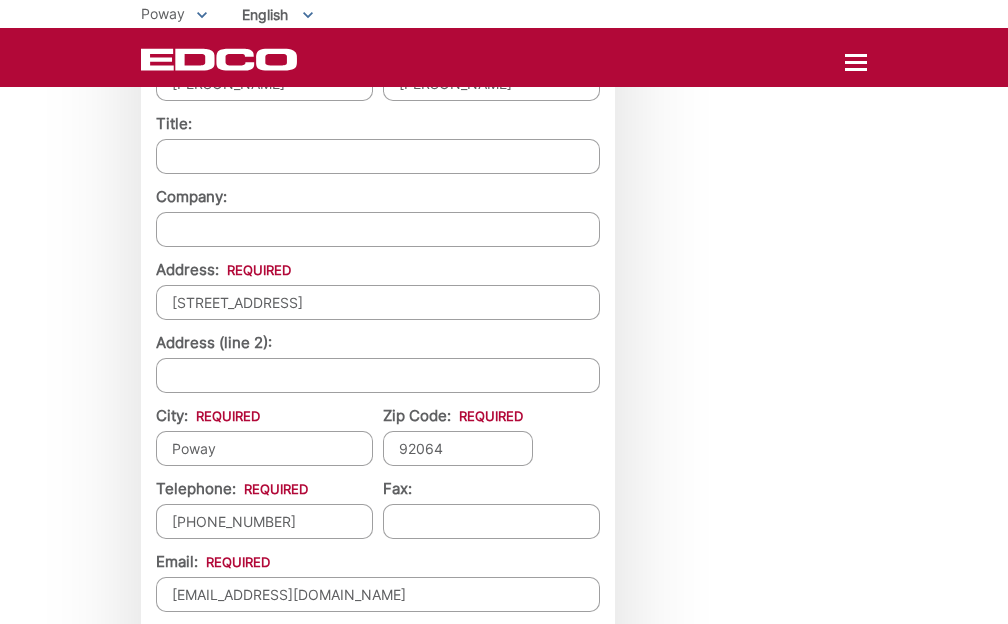 type 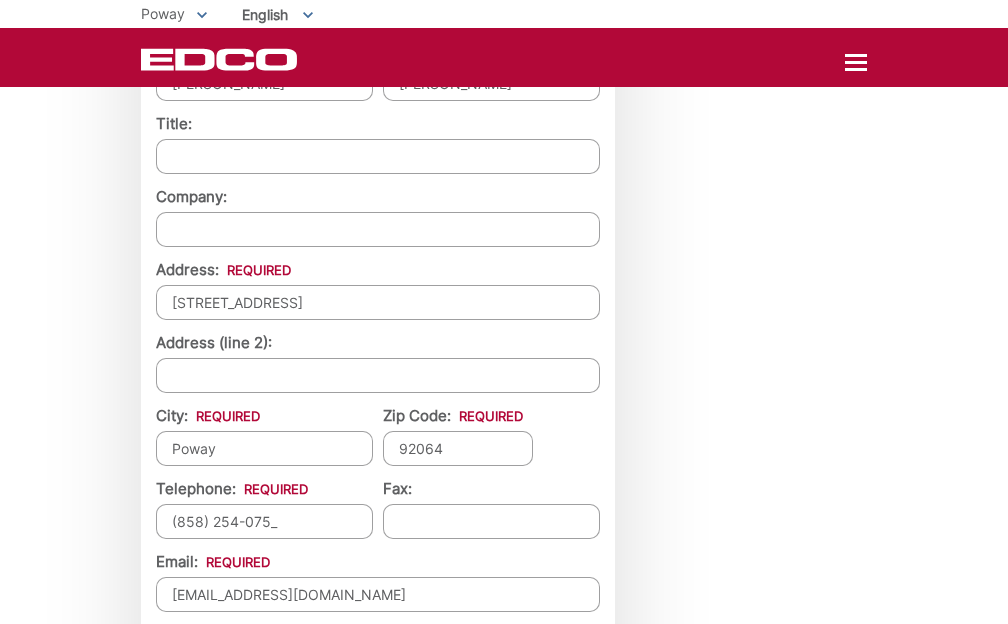 type on "(858) 254-0759" 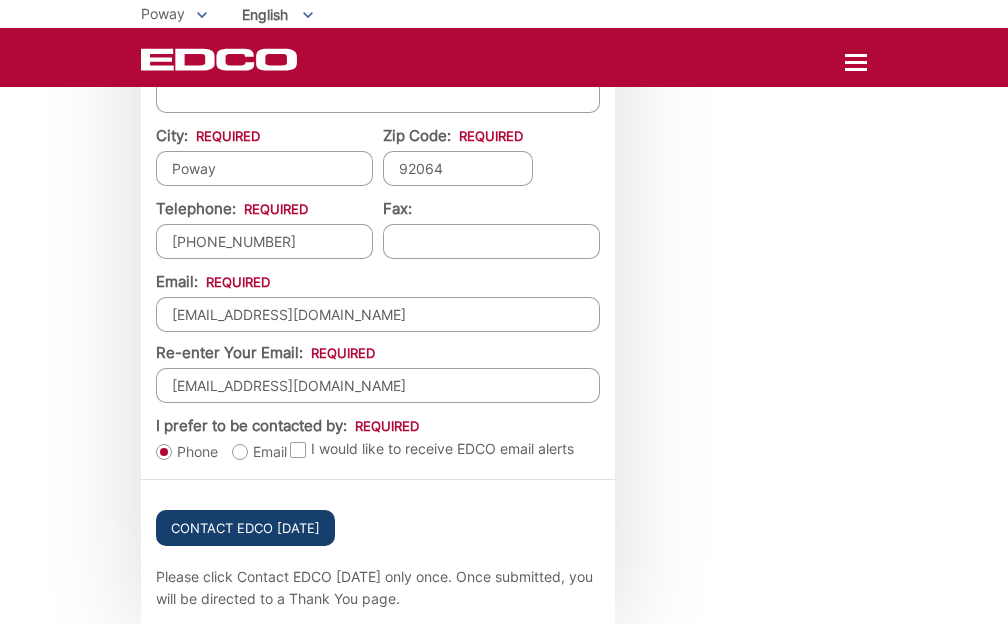 scroll, scrollTop: 2215, scrollLeft: 0, axis: vertical 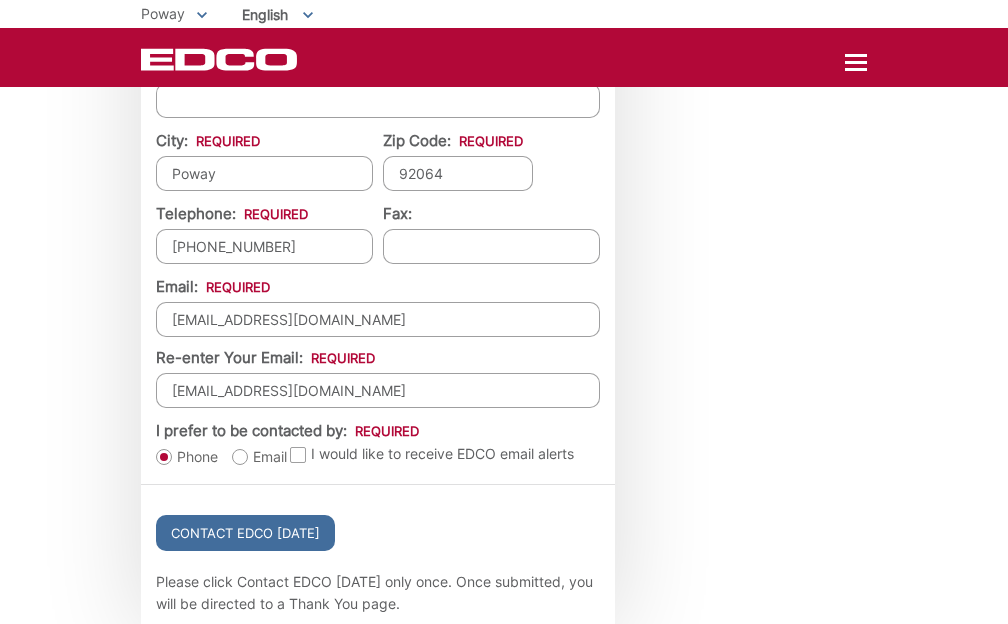 click on "Email" at bounding box center [259, 457] 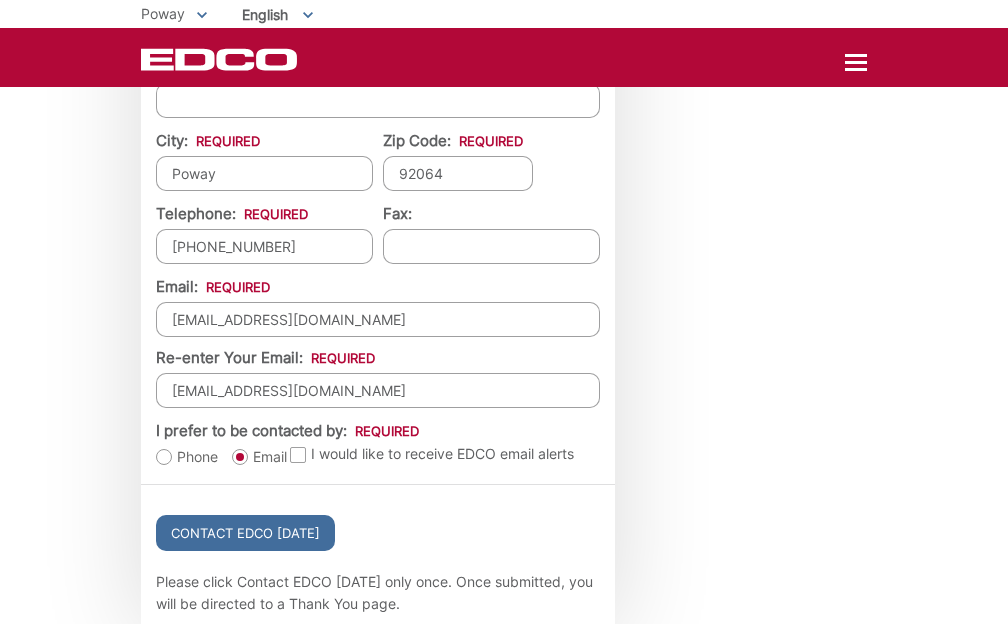 click on "Phone" at bounding box center (187, 457) 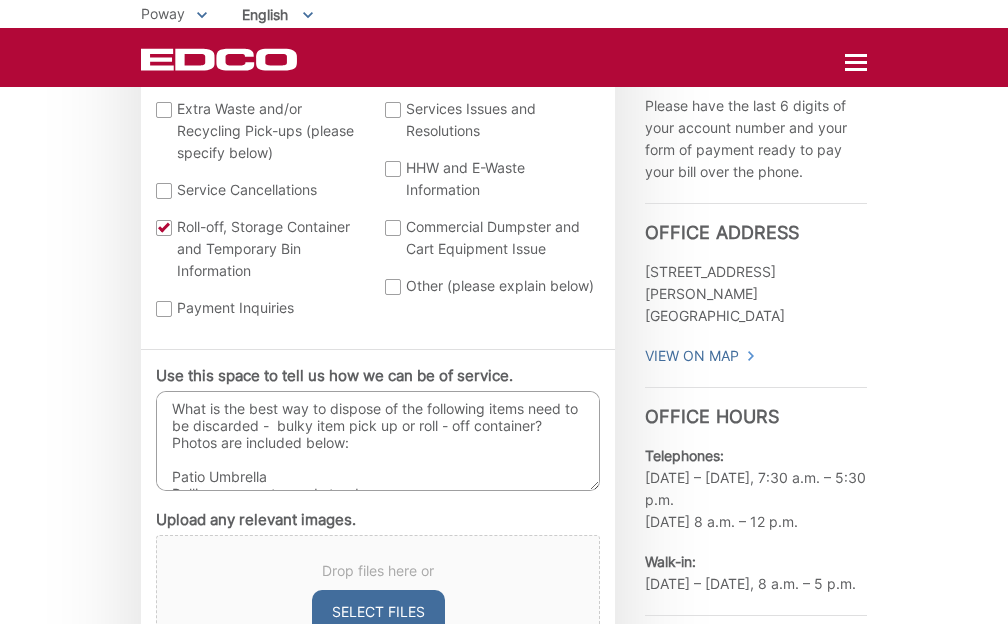 scroll, scrollTop: 937, scrollLeft: 0, axis: vertical 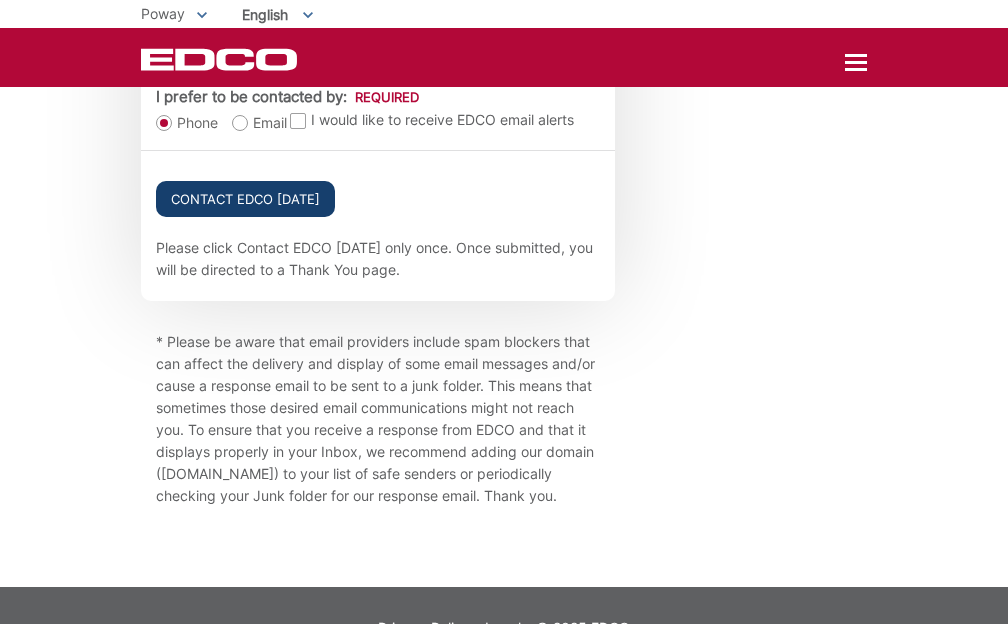 click on "Contact EDCO Today" at bounding box center (245, 199) 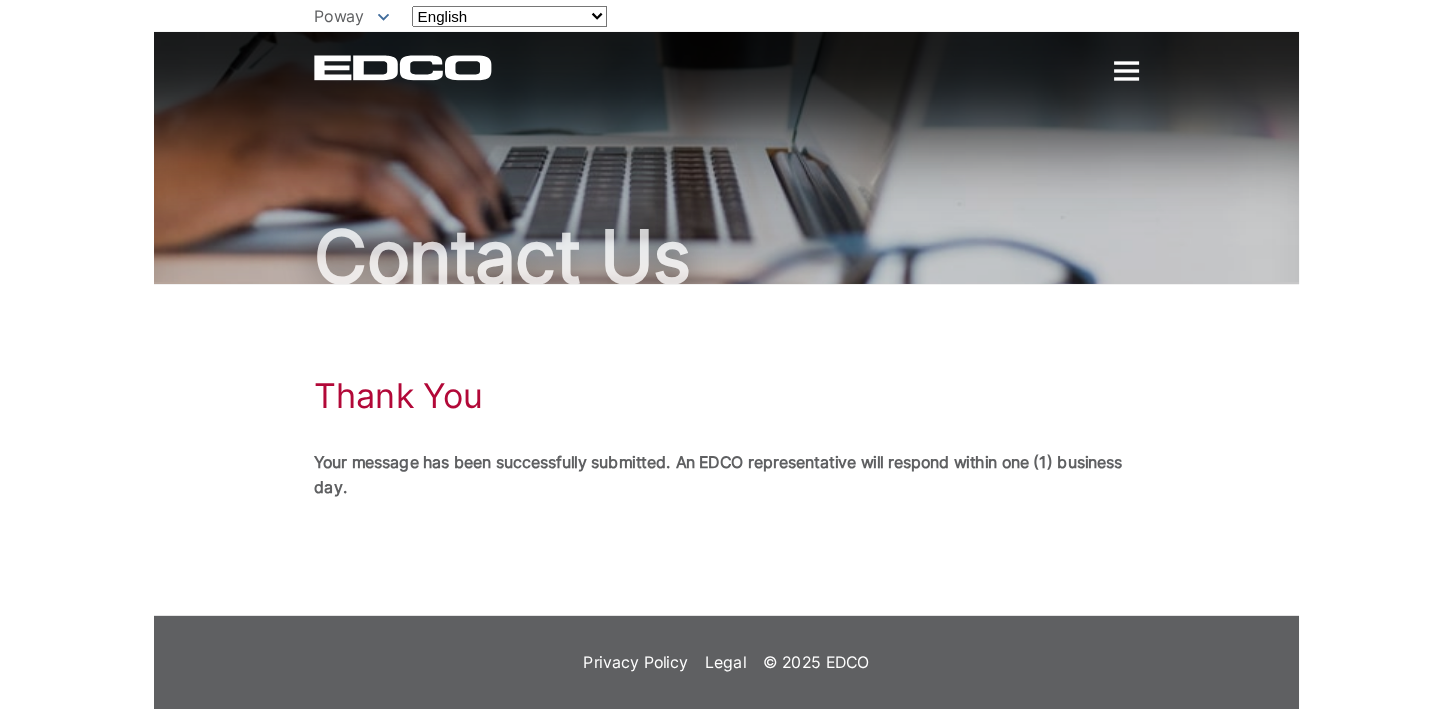 scroll, scrollTop: 0, scrollLeft: 0, axis: both 